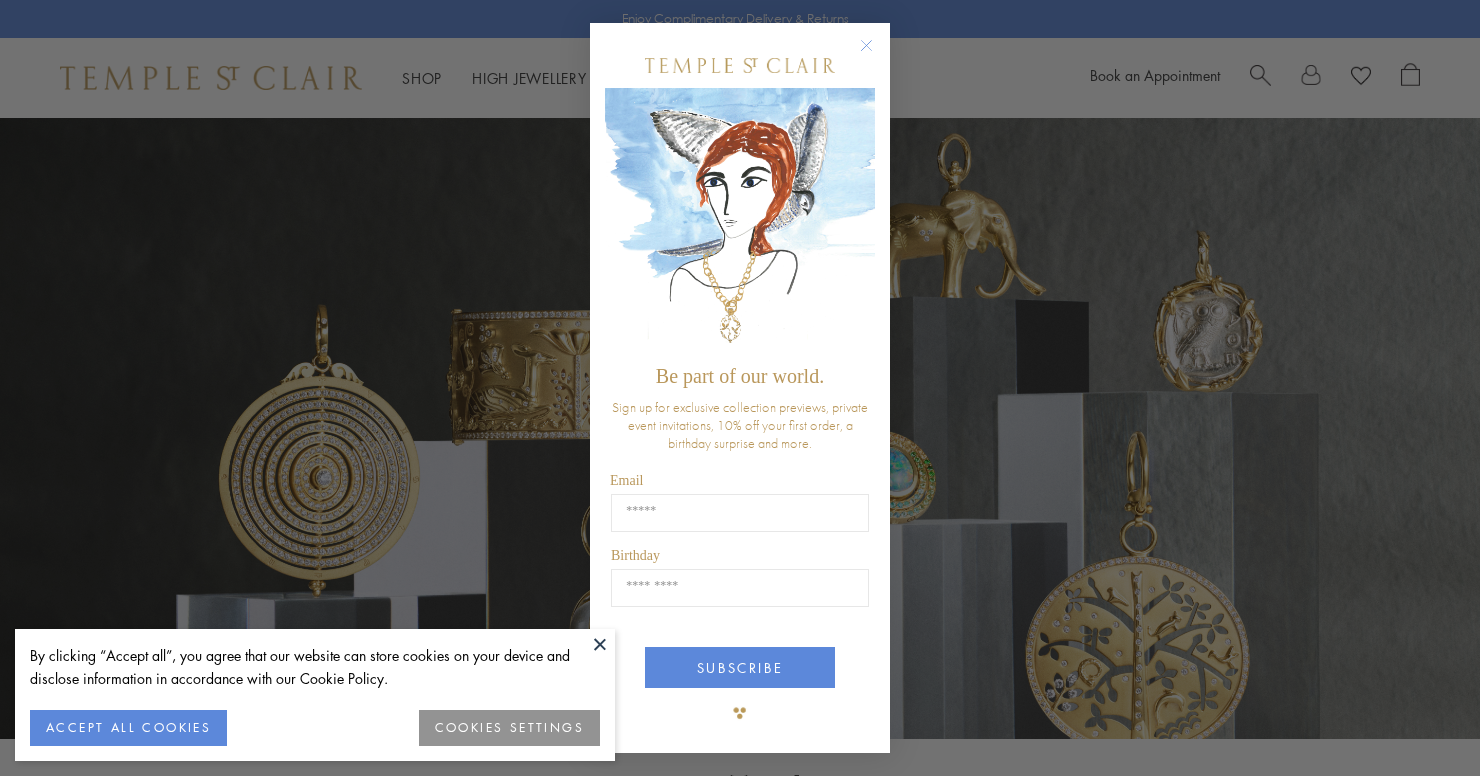 scroll, scrollTop: 0, scrollLeft: 0, axis: both 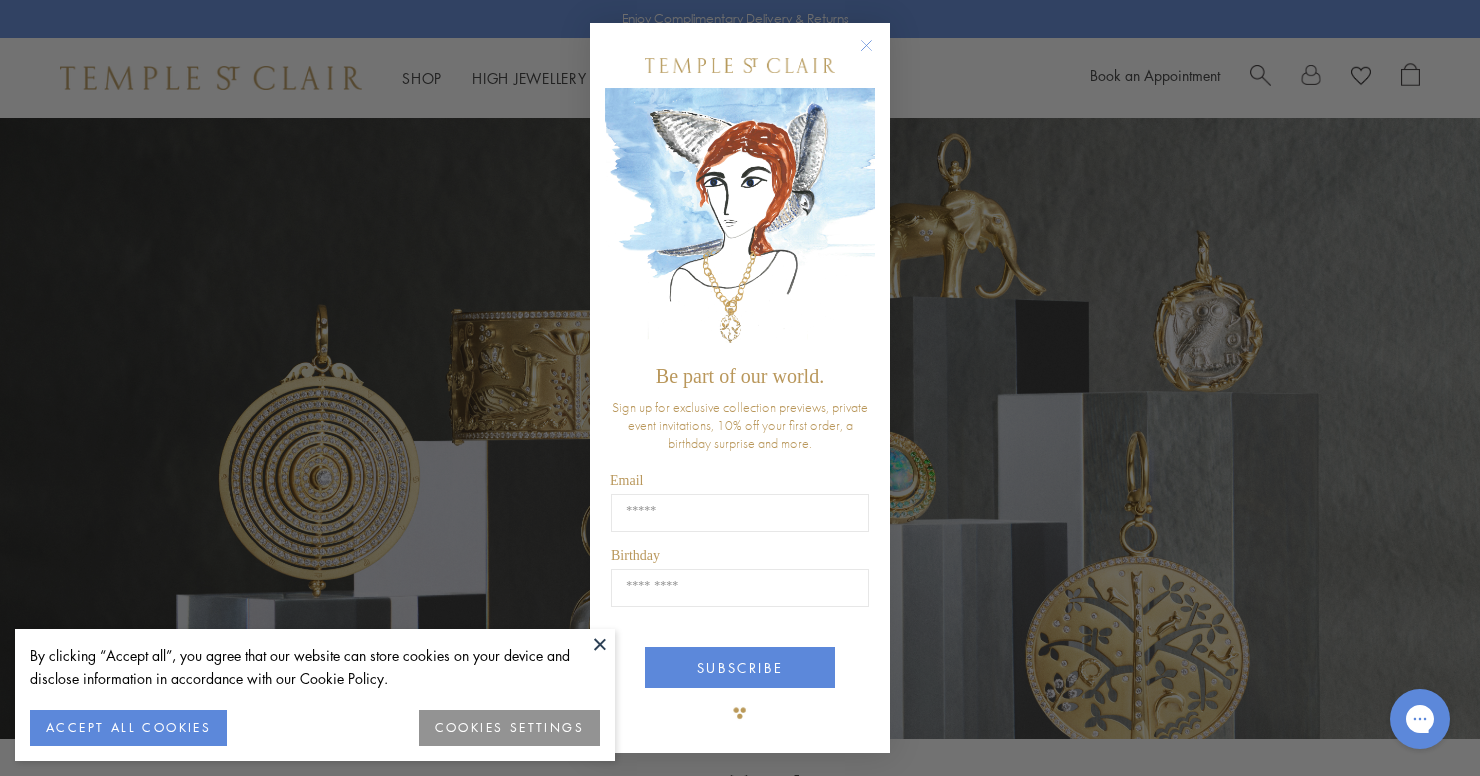 click 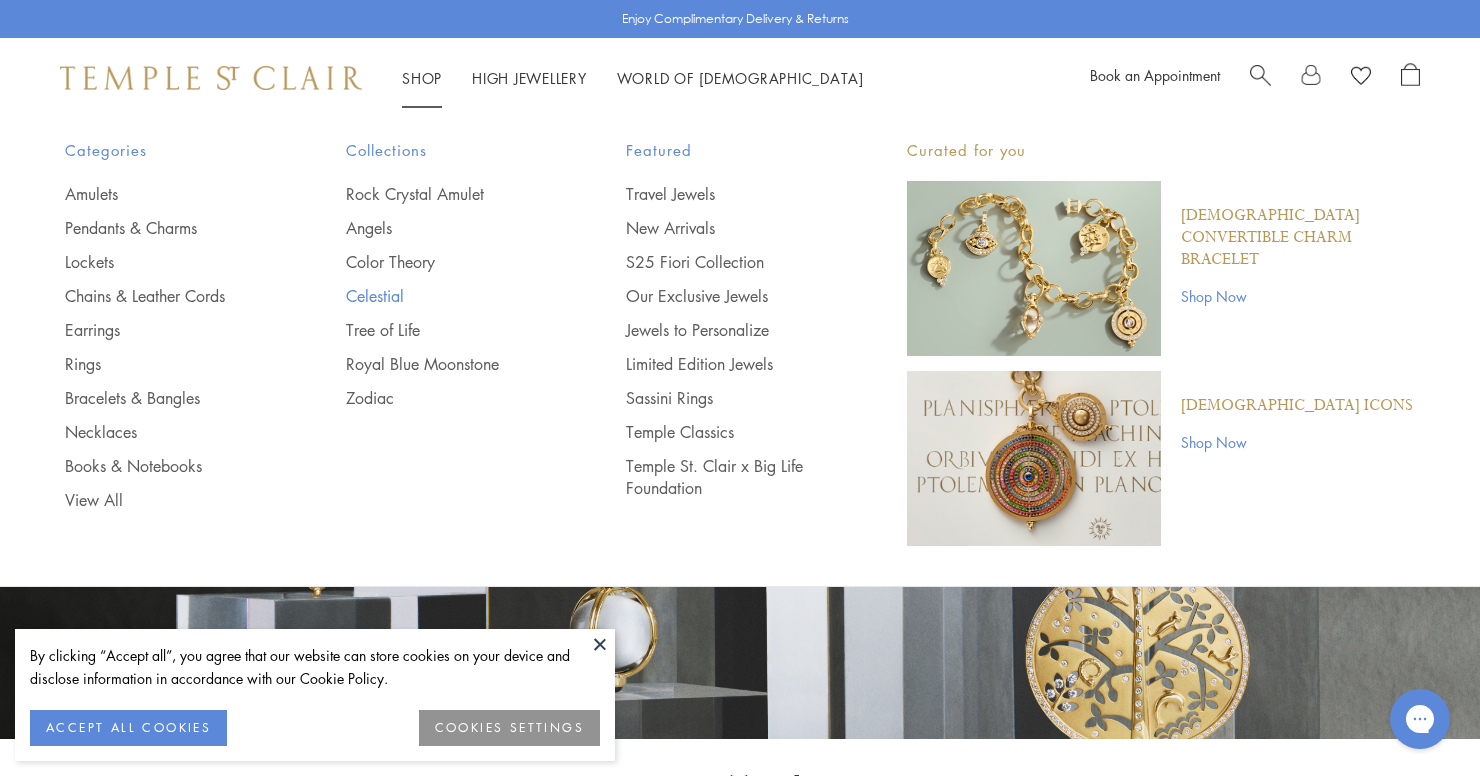 click on "Celestial" at bounding box center (446, 296) 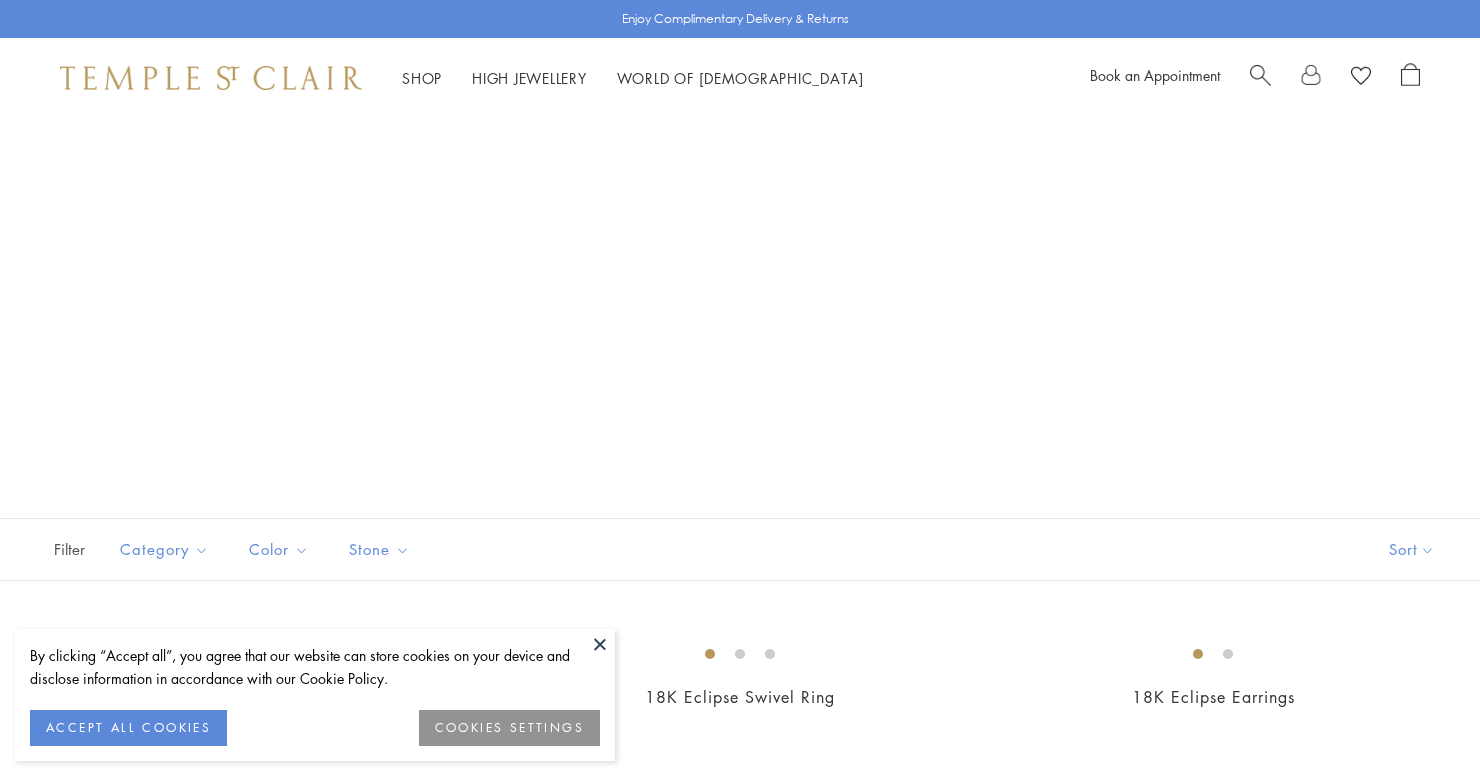 scroll, scrollTop: 0, scrollLeft: 0, axis: both 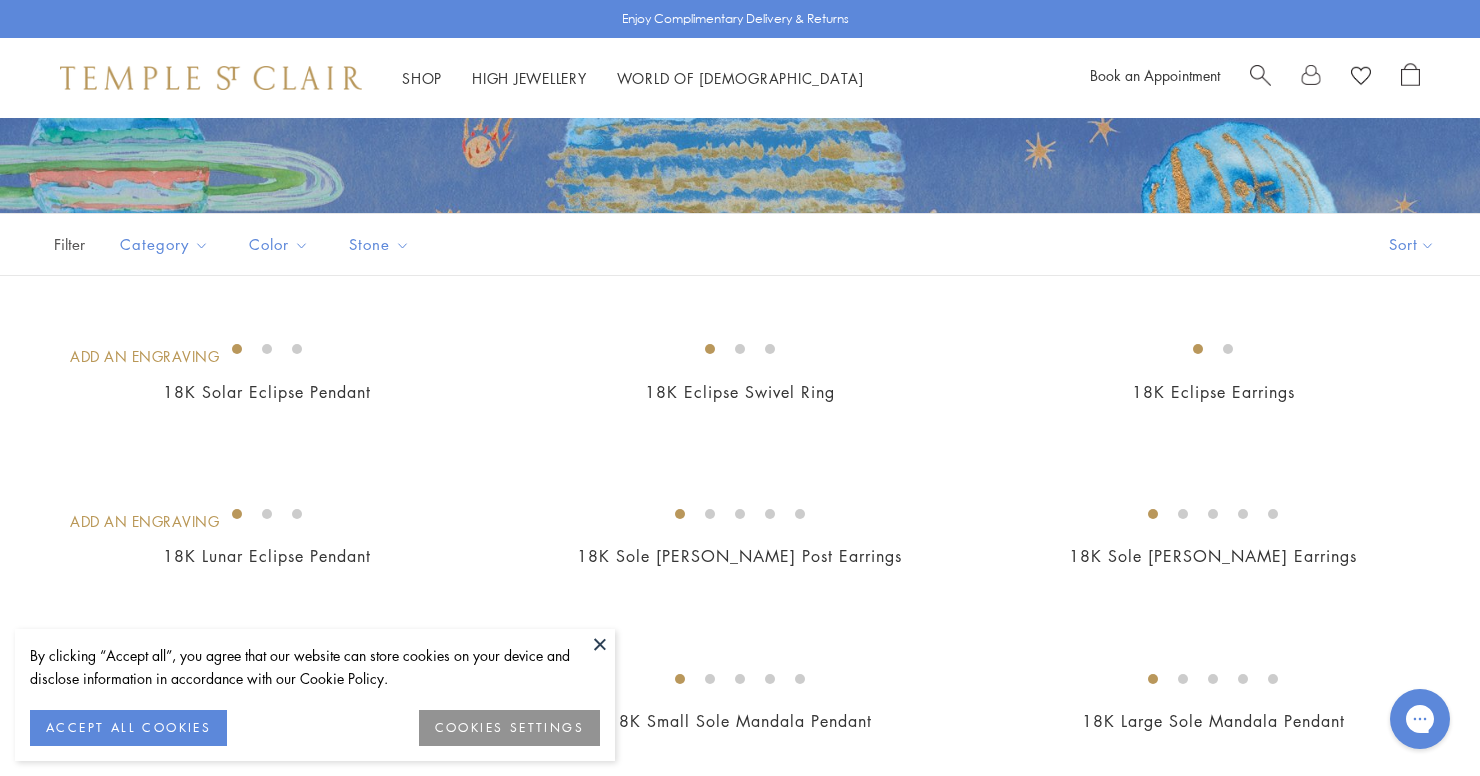 click at bounding box center [600, 644] 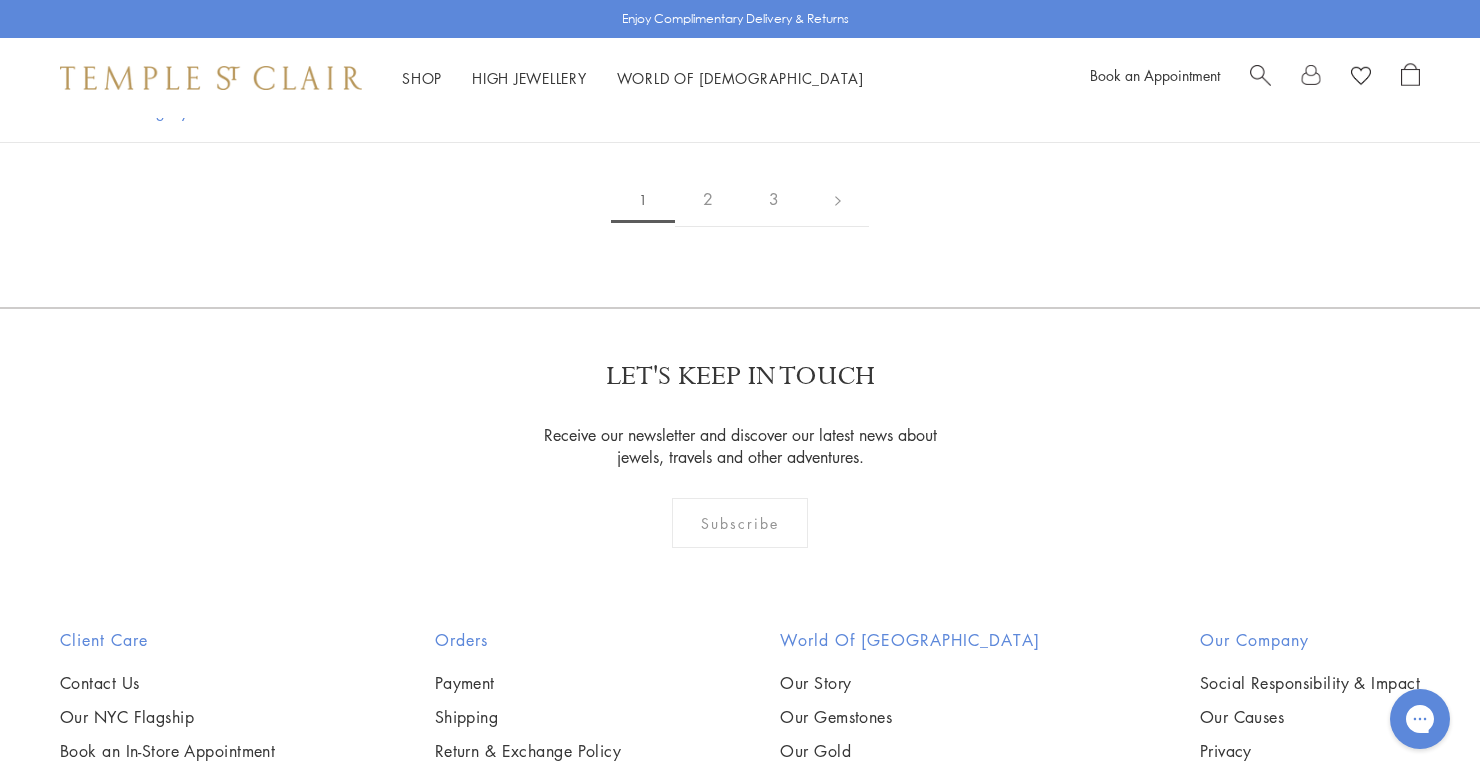 scroll, scrollTop: 3476, scrollLeft: 0, axis: vertical 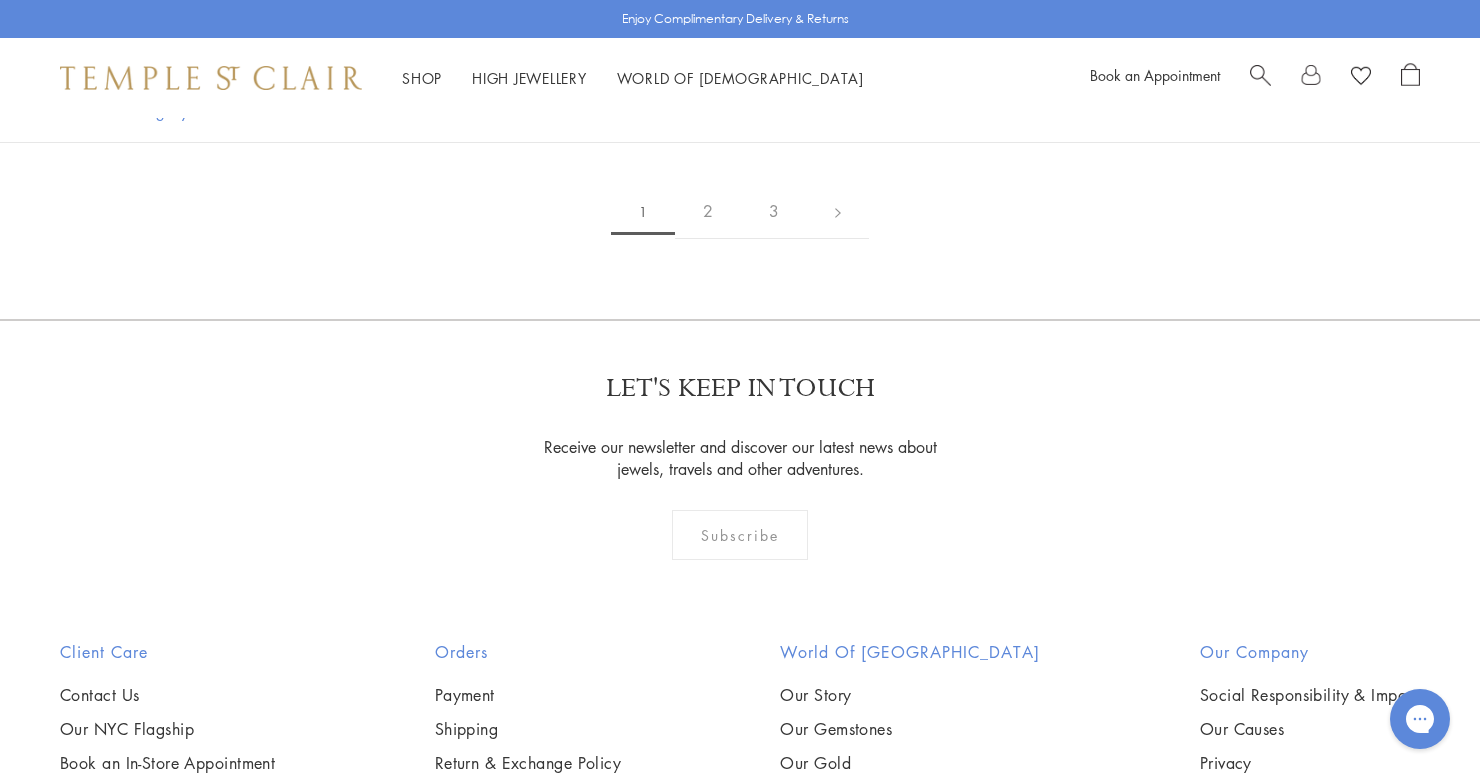 click at bounding box center (0, 0) 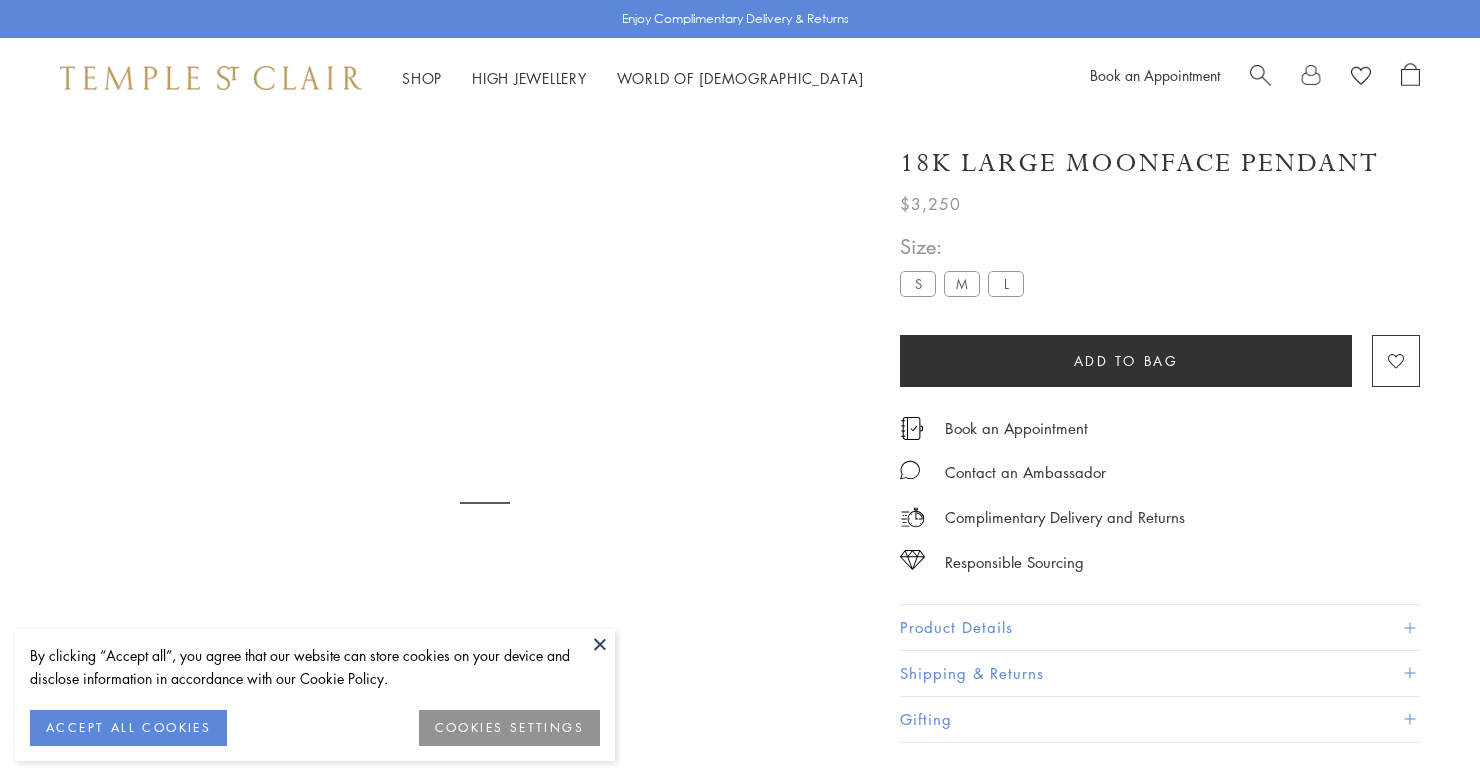scroll, scrollTop: 0, scrollLeft: 0, axis: both 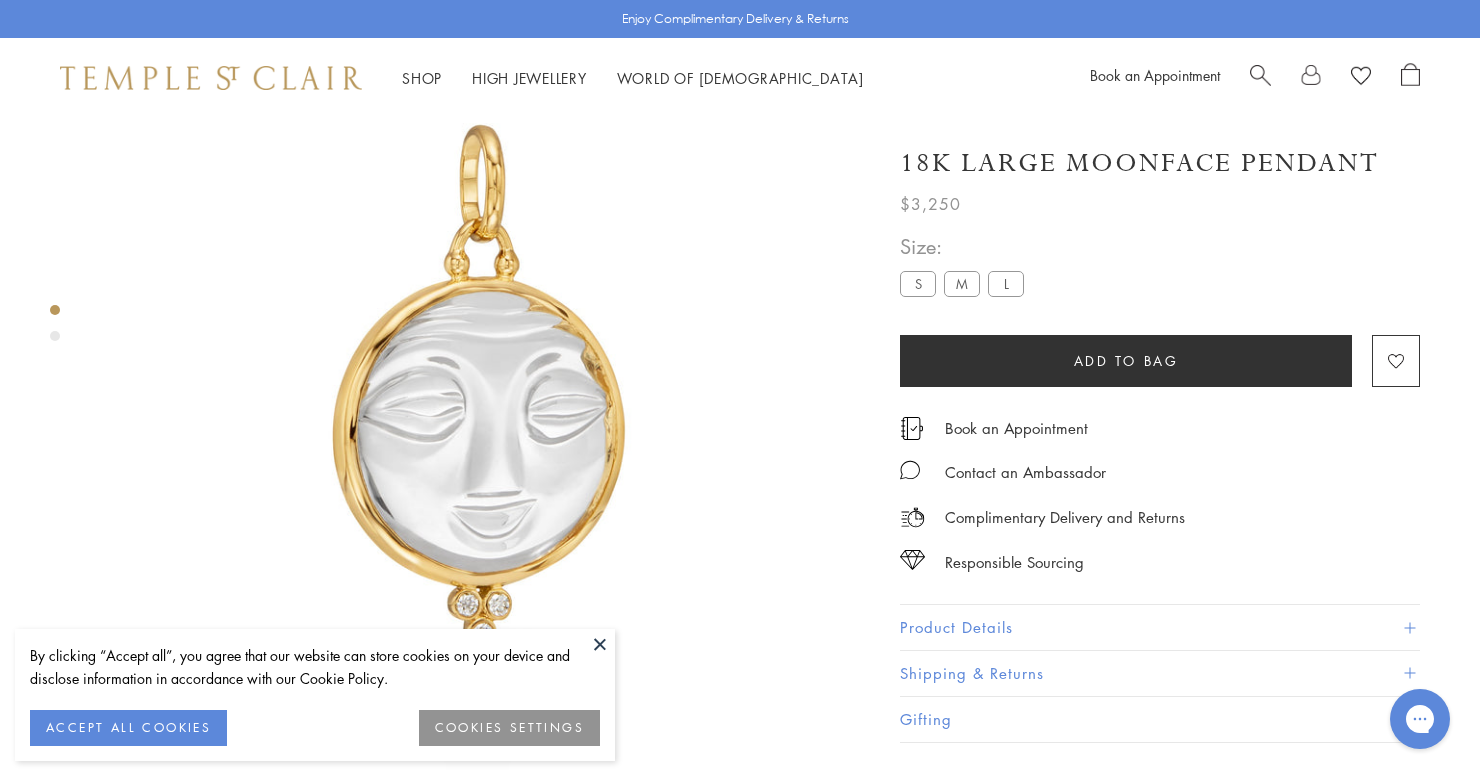 click at bounding box center (600, 644) 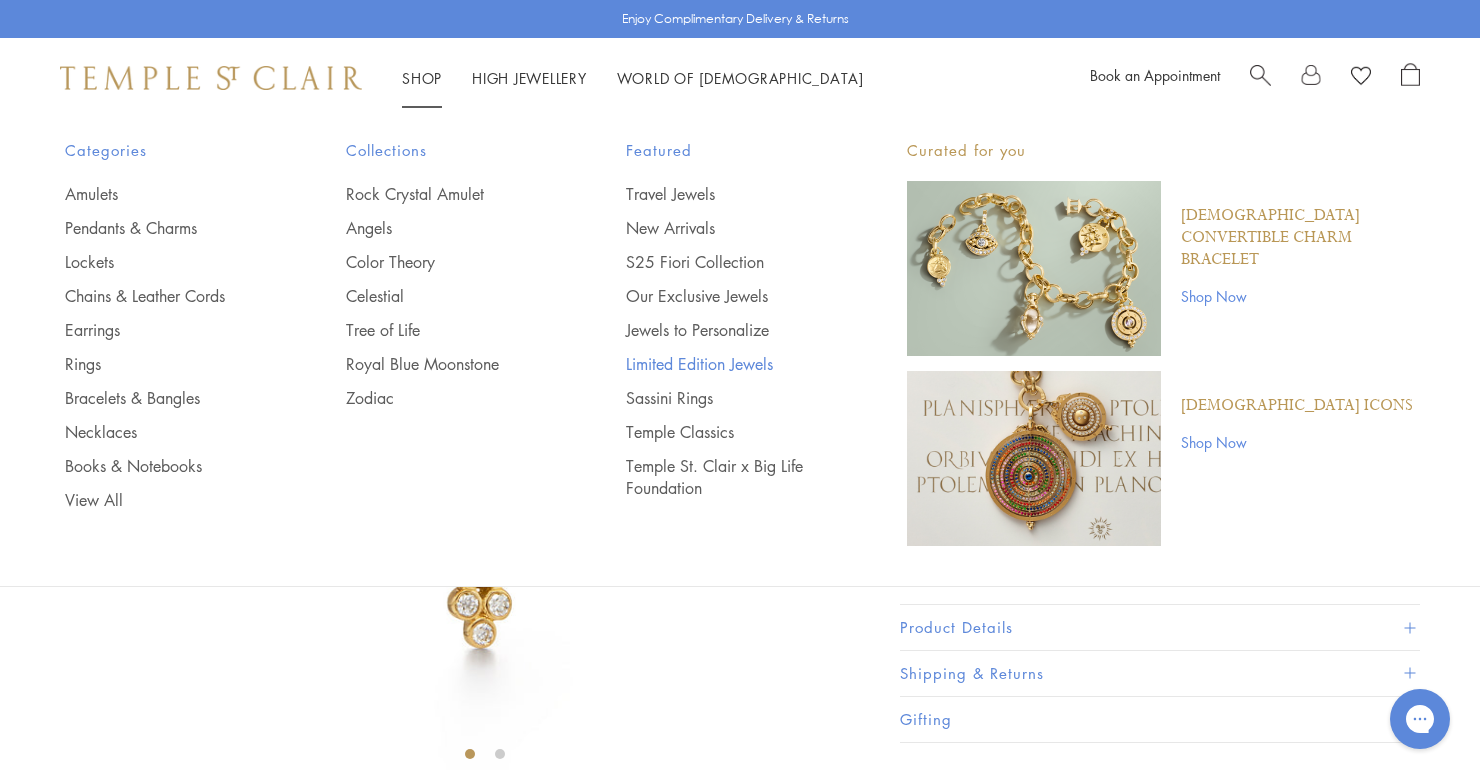 click on "Limited Edition Jewels" at bounding box center (726, 364) 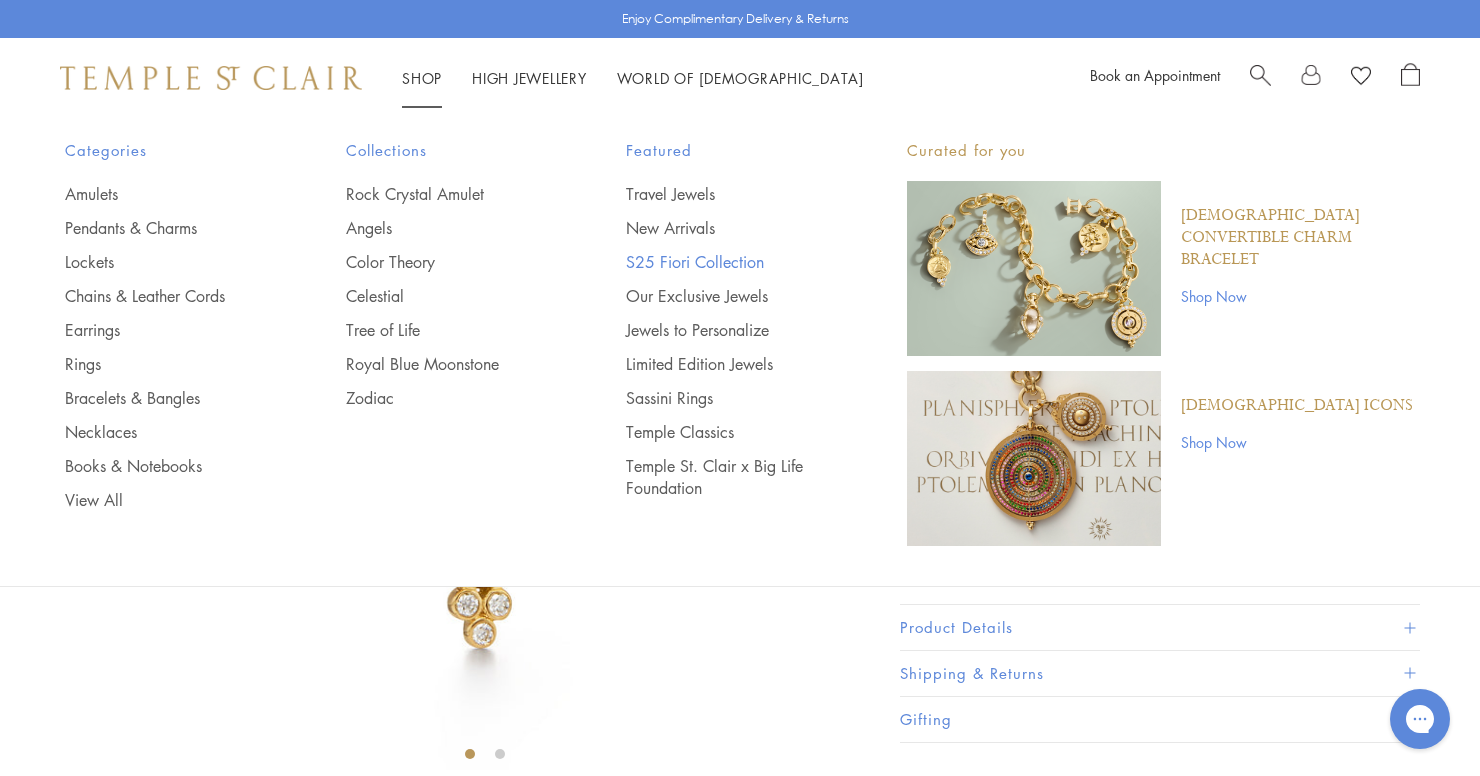 click on "S25 Fiori Collection" at bounding box center [726, 262] 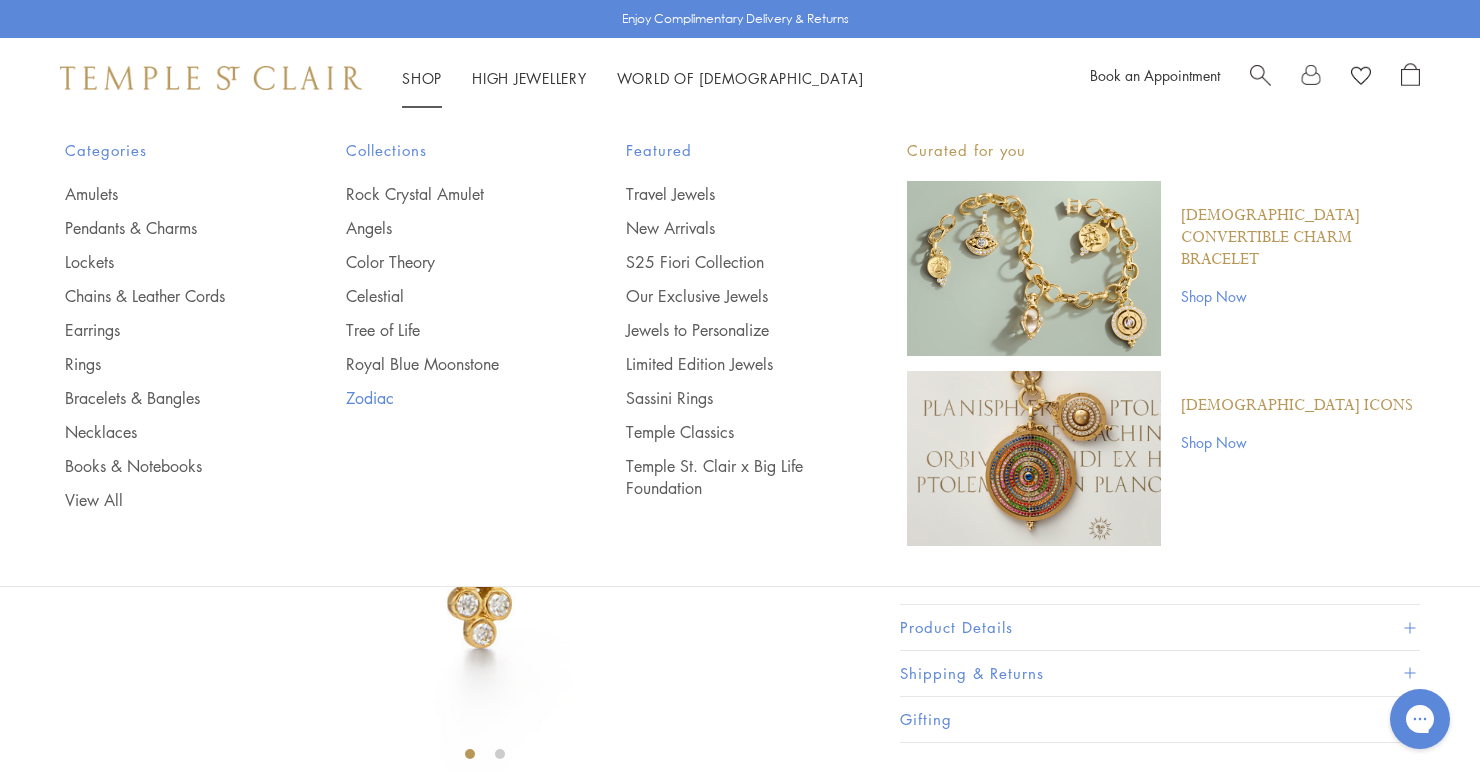 click on "Zodiac" at bounding box center [446, 398] 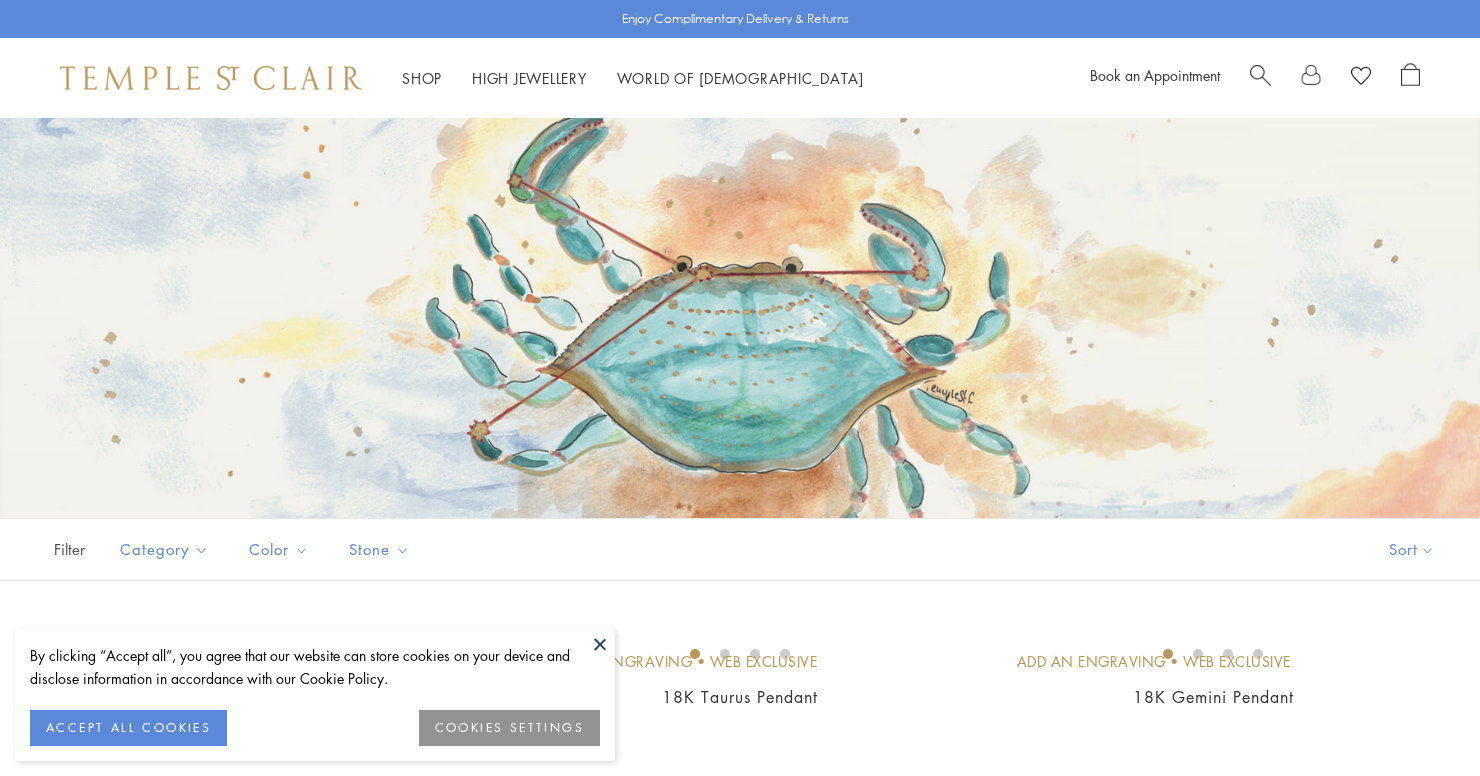 scroll, scrollTop: 0, scrollLeft: 0, axis: both 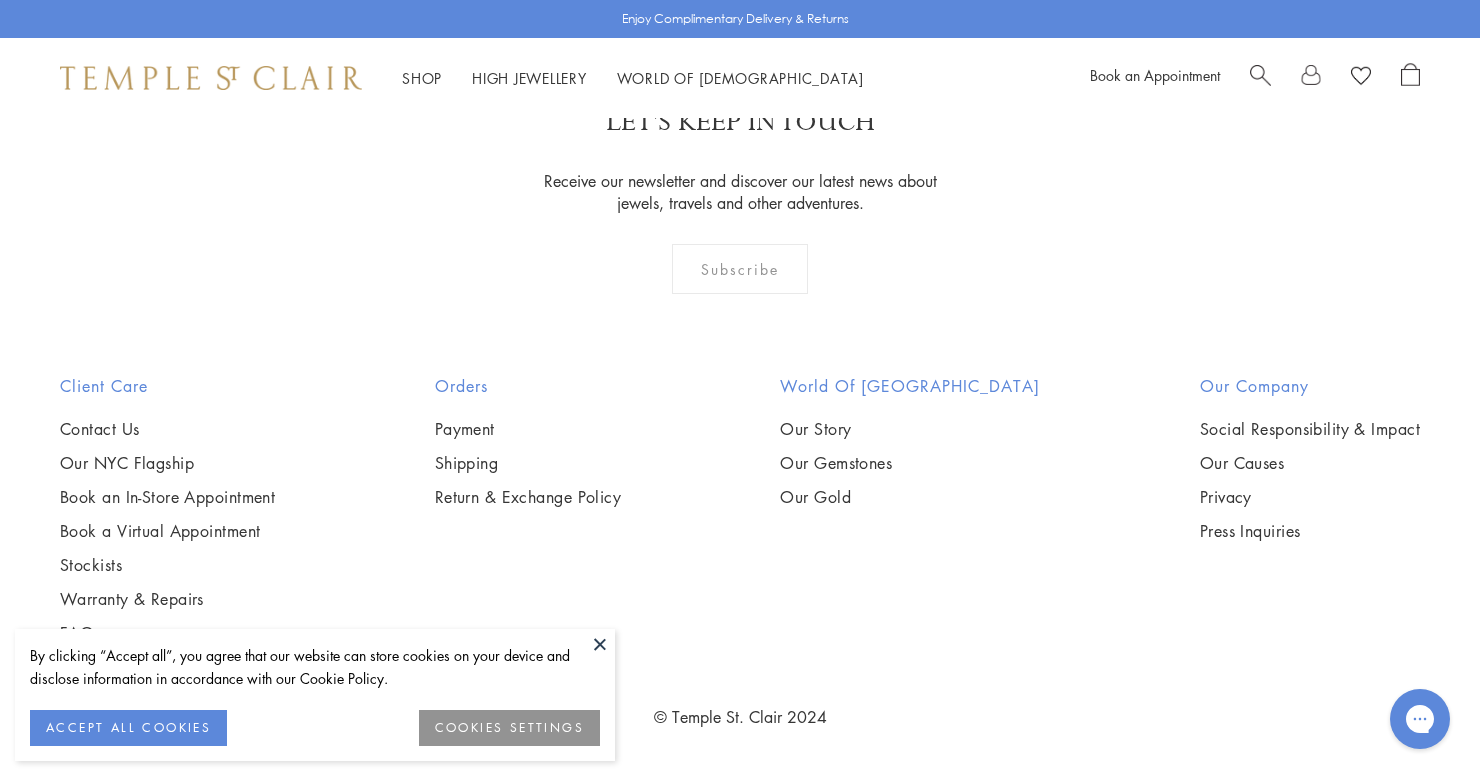 click at bounding box center [0, 0] 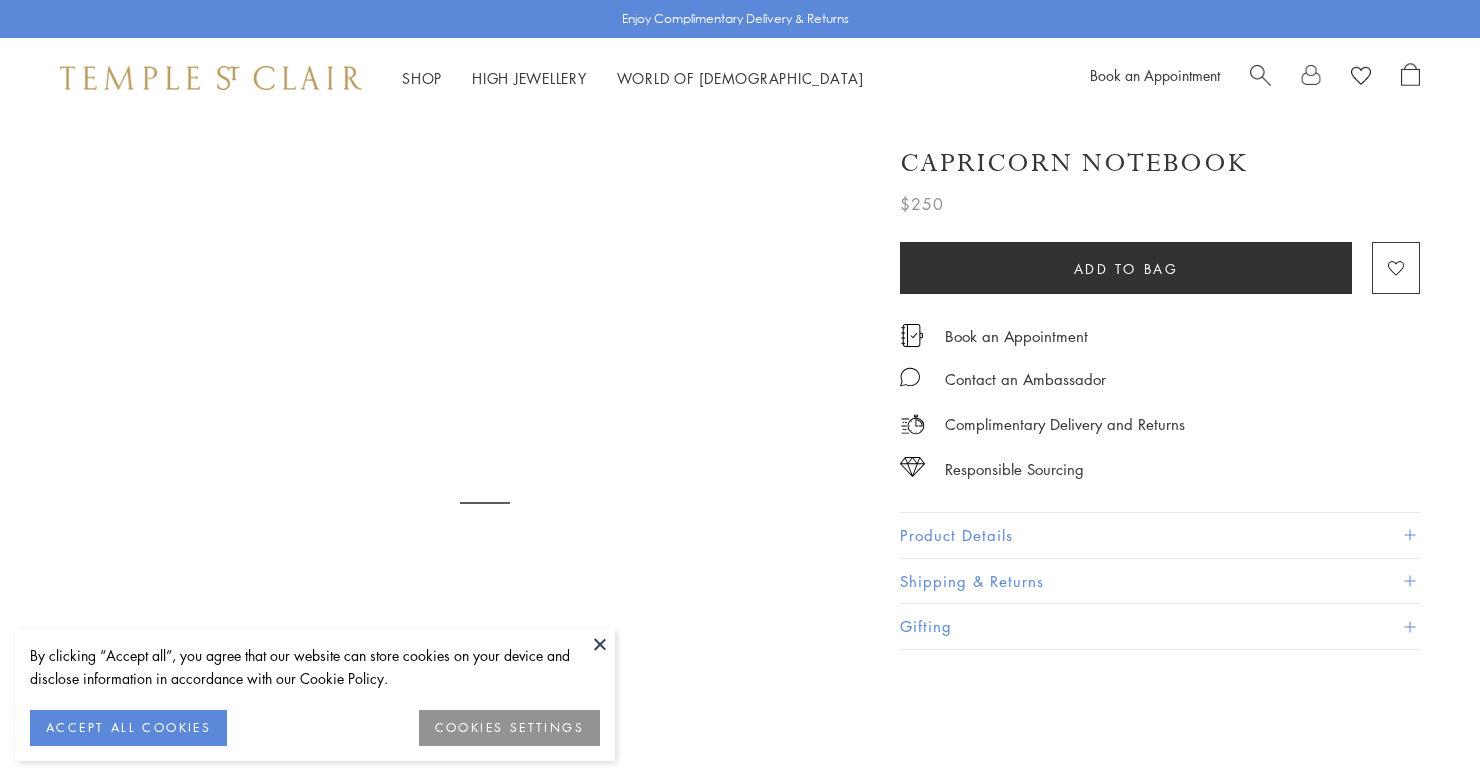 scroll, scrollTop: 0, scrollLeft: 0, axis: both 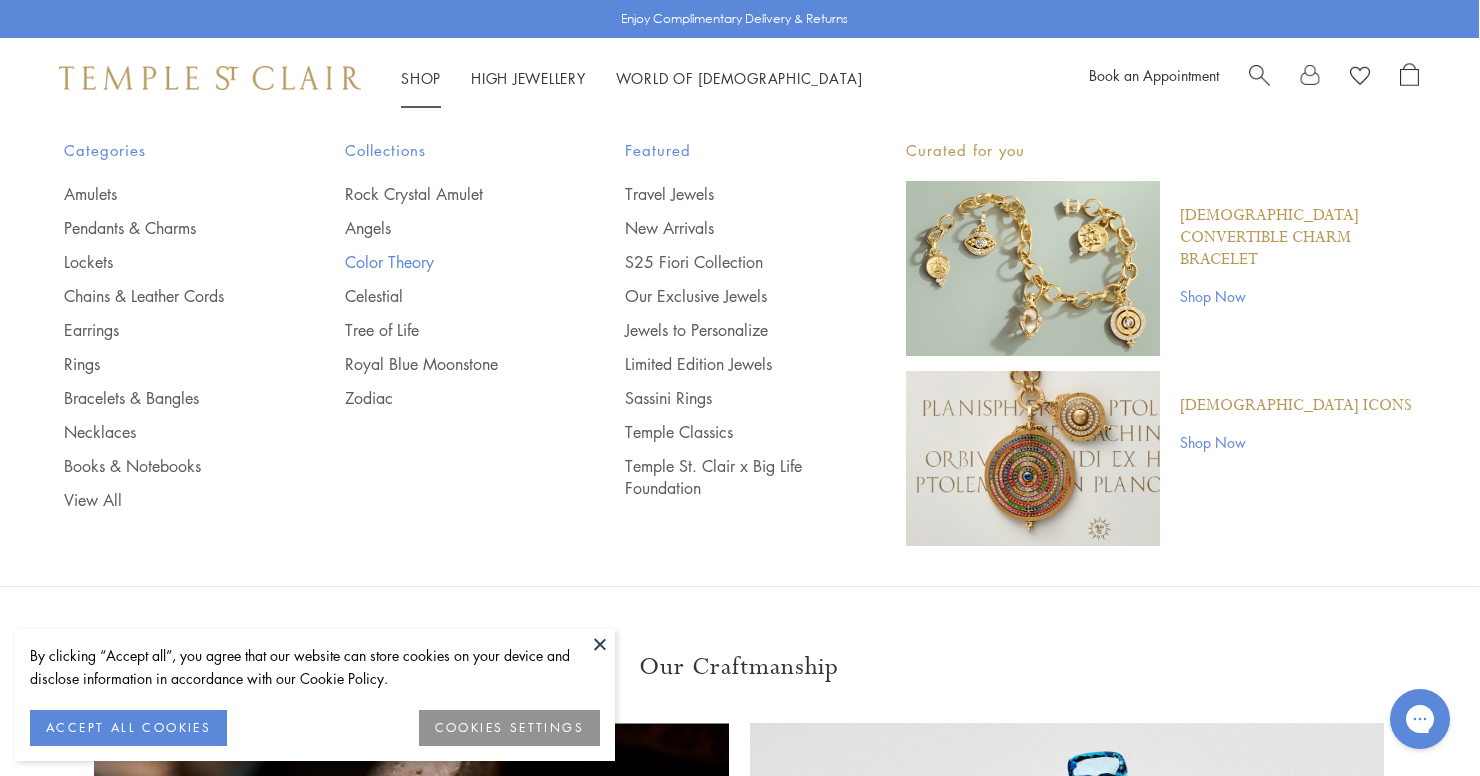 click on "Color Theory" at bounding box center [445, 262] 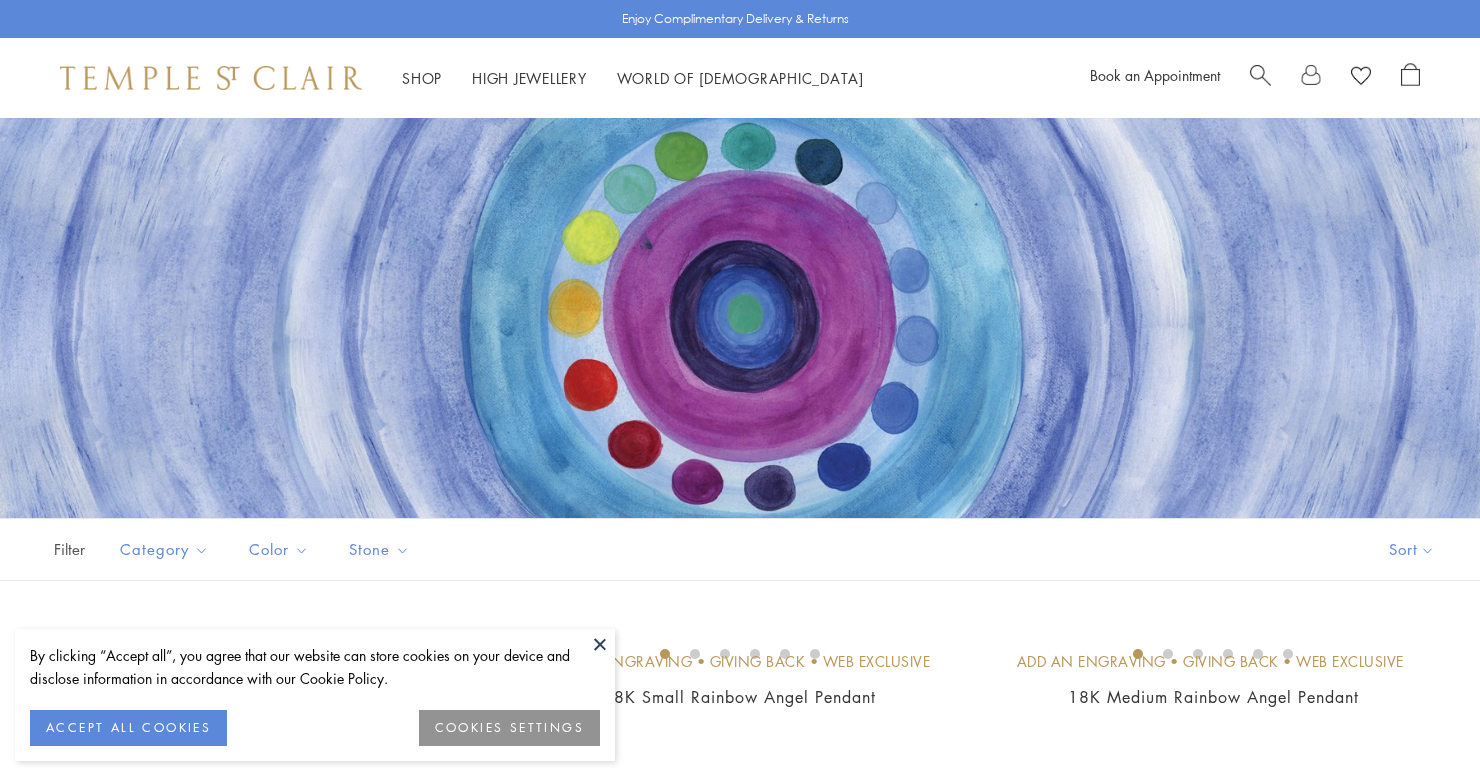 scroll, scrollTop: 0, scrollLeft: 0, axis: both 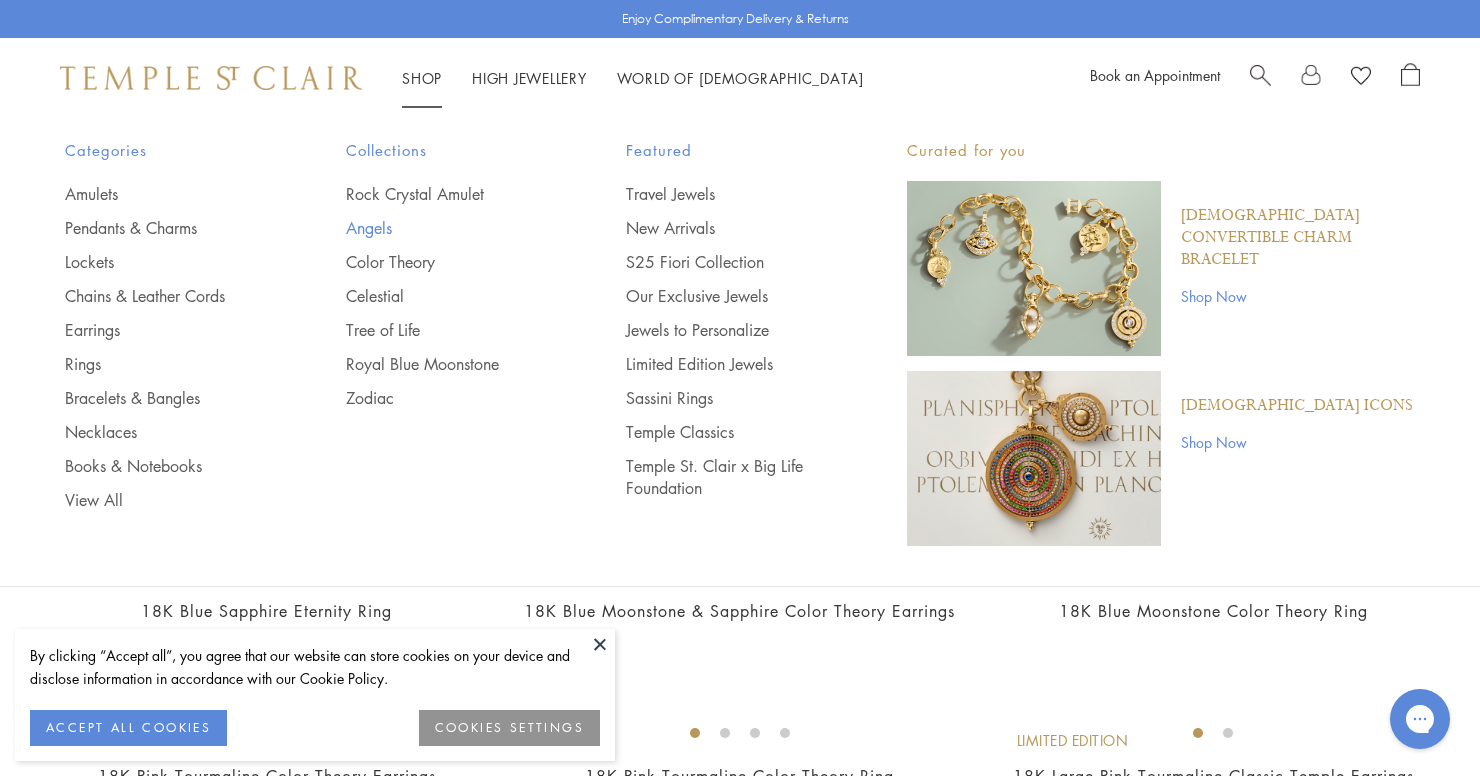 click on "Angels" at bounding box center [446, 228] 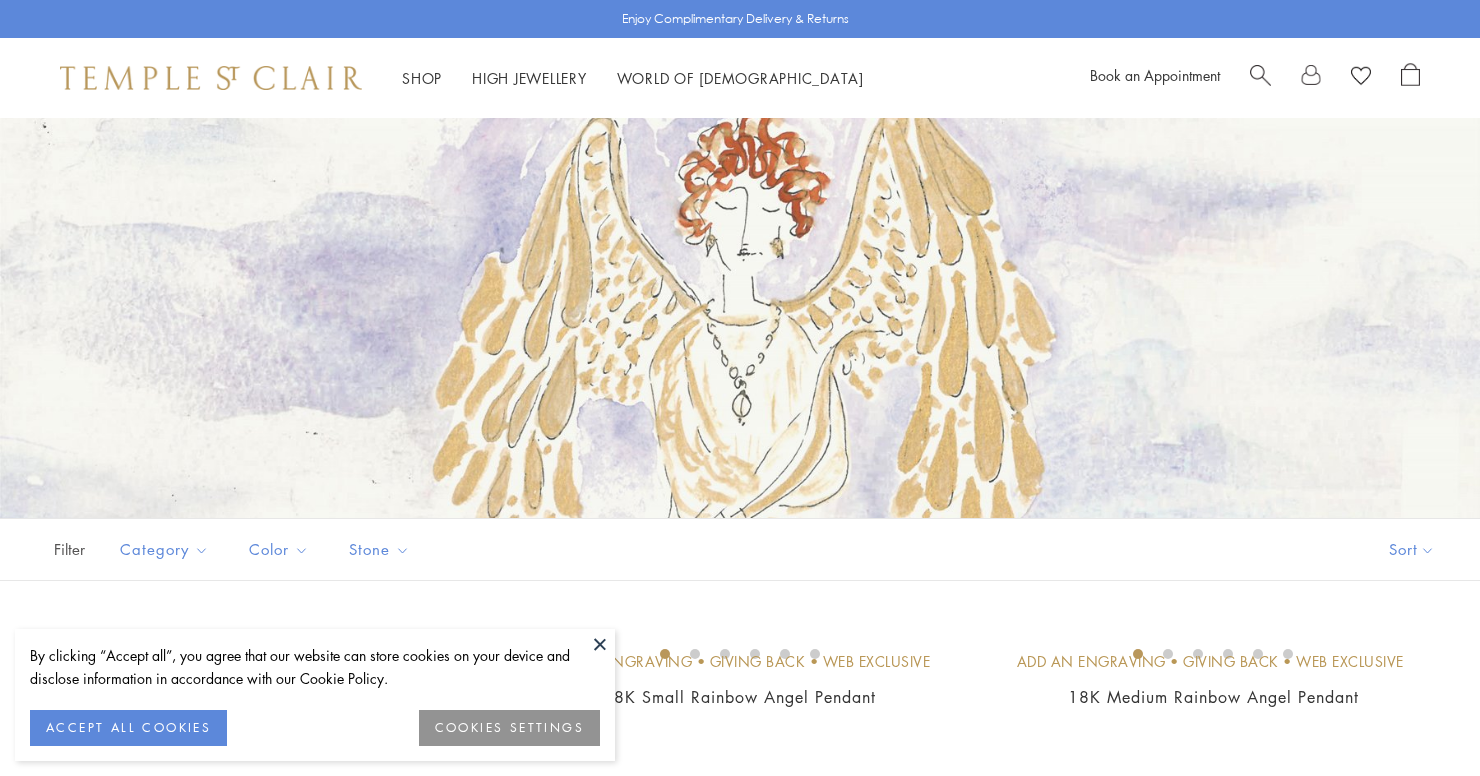 scroll, scrollTop: 0, scrollLeft: 0, axis: both 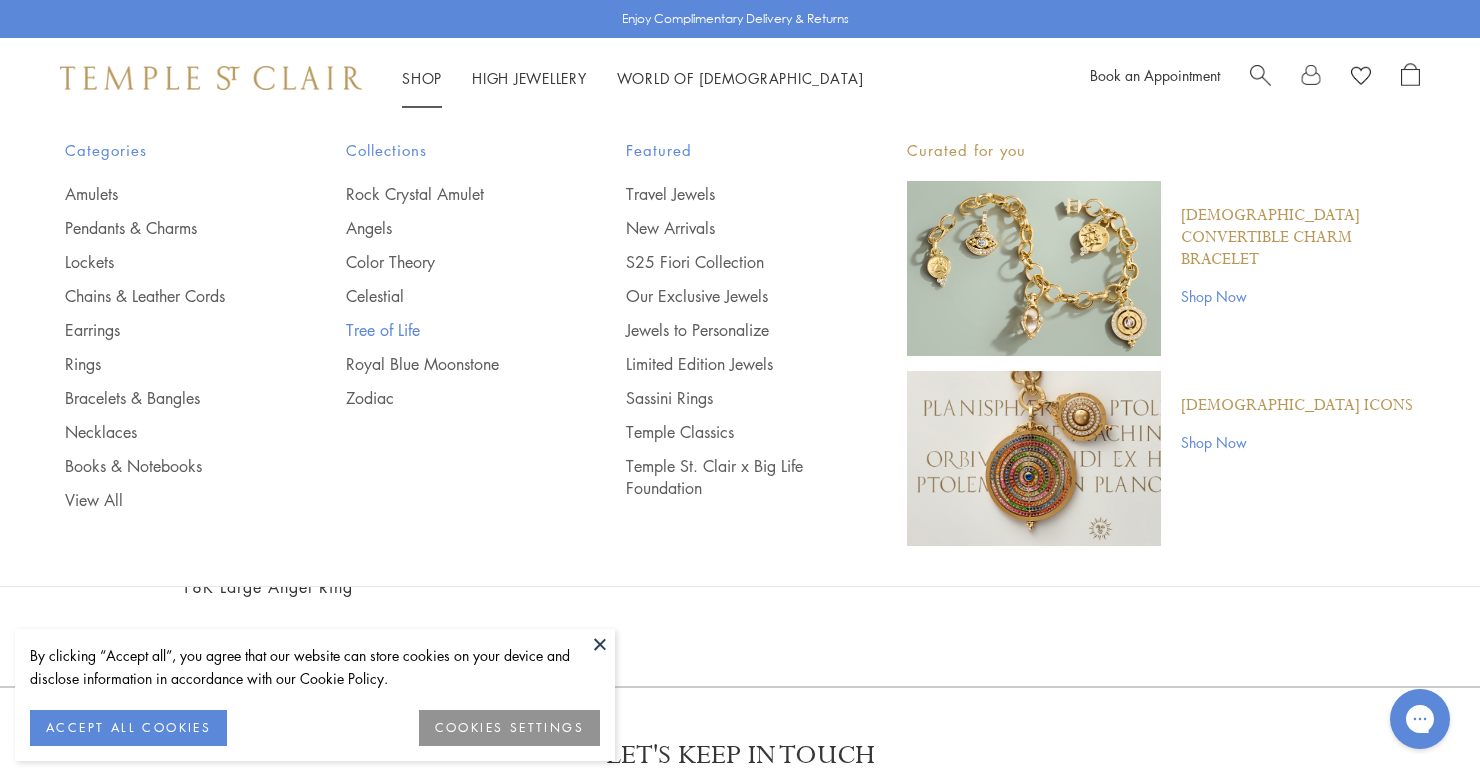 click on "Tree of Life" at bounding box center (446, 330) 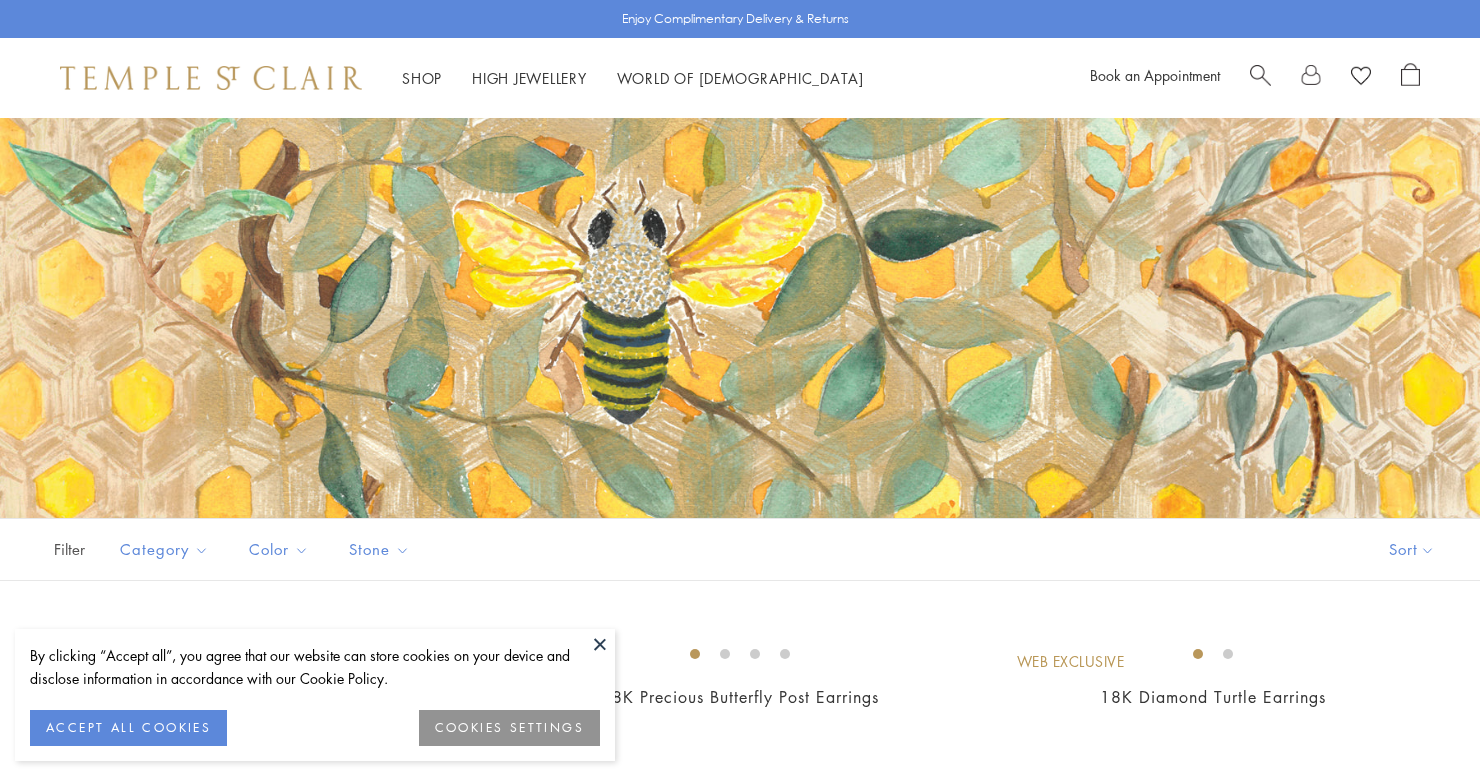 scroll, scrollTop: 0, scrollLeft: 0, axis: both 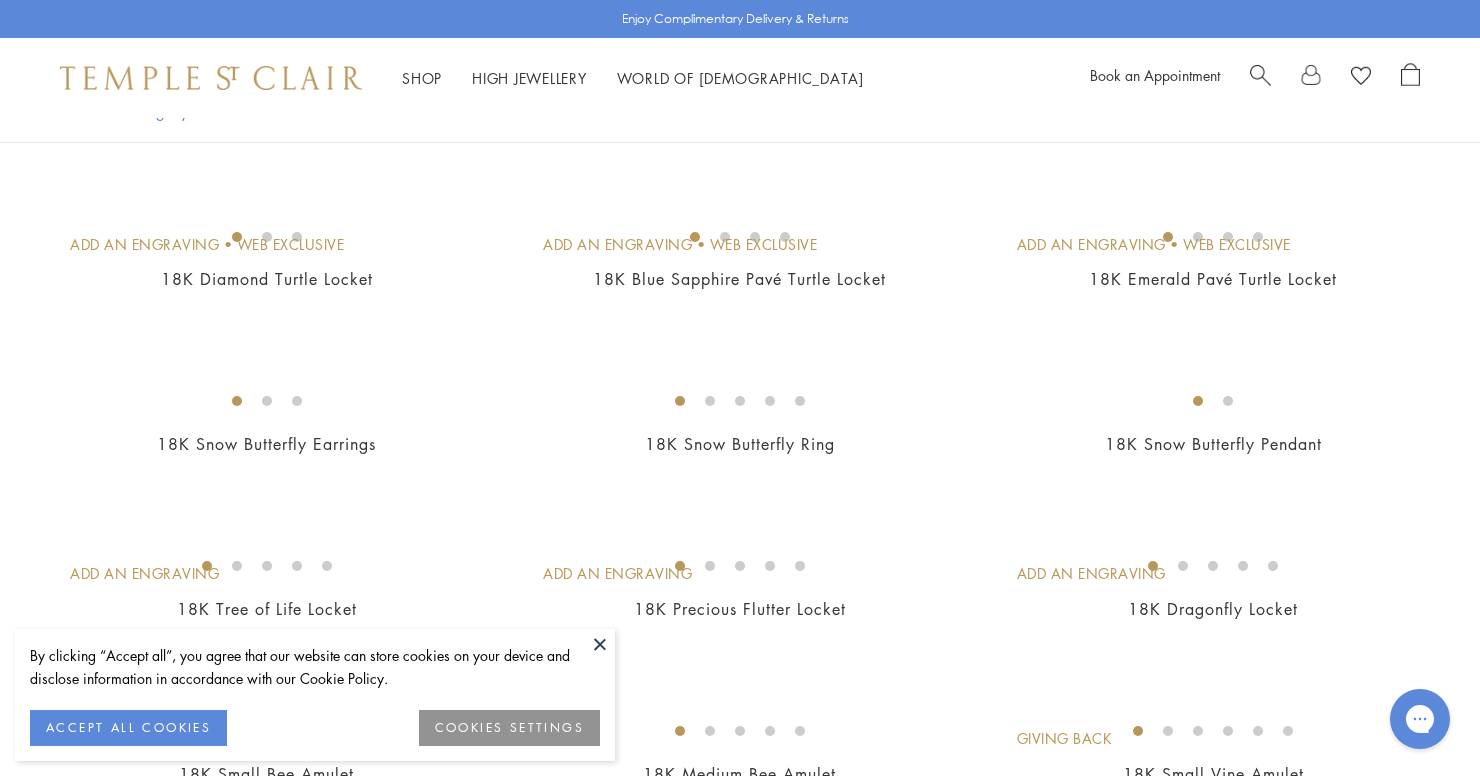 click at bounding box center (0, 0) 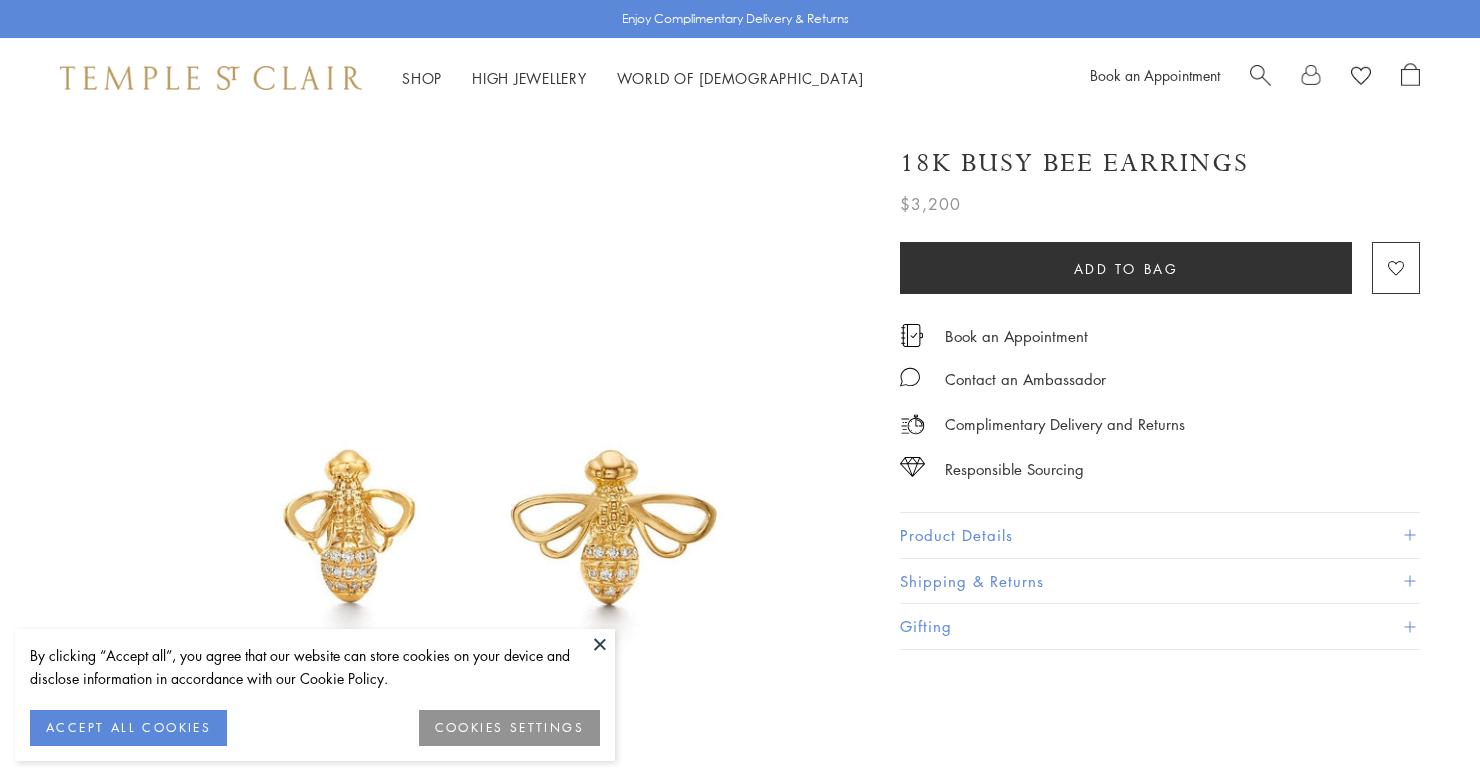 scroll, scrollTop: 0, scrollLeft: 0, axis: both 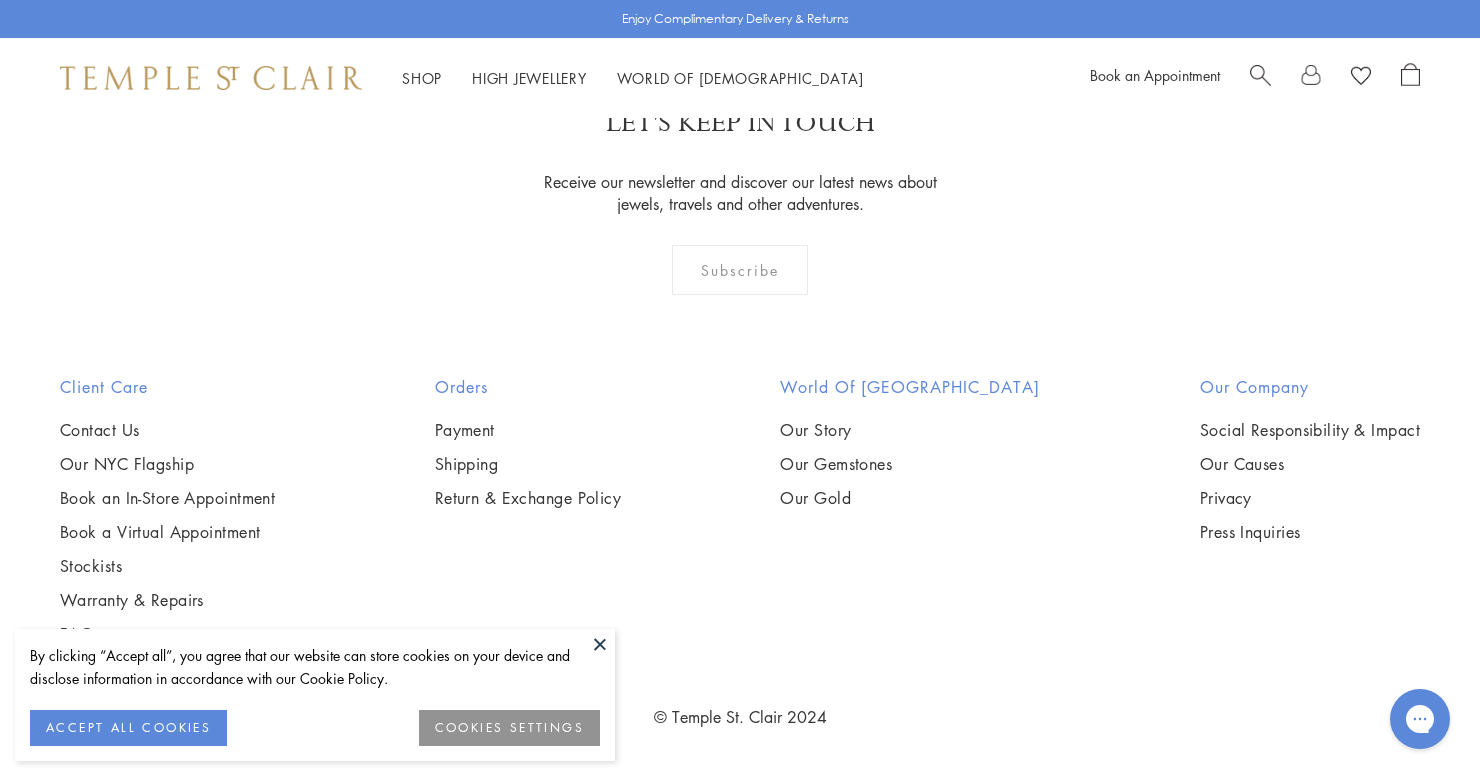 click on "2" at bounding box center (708, -54) 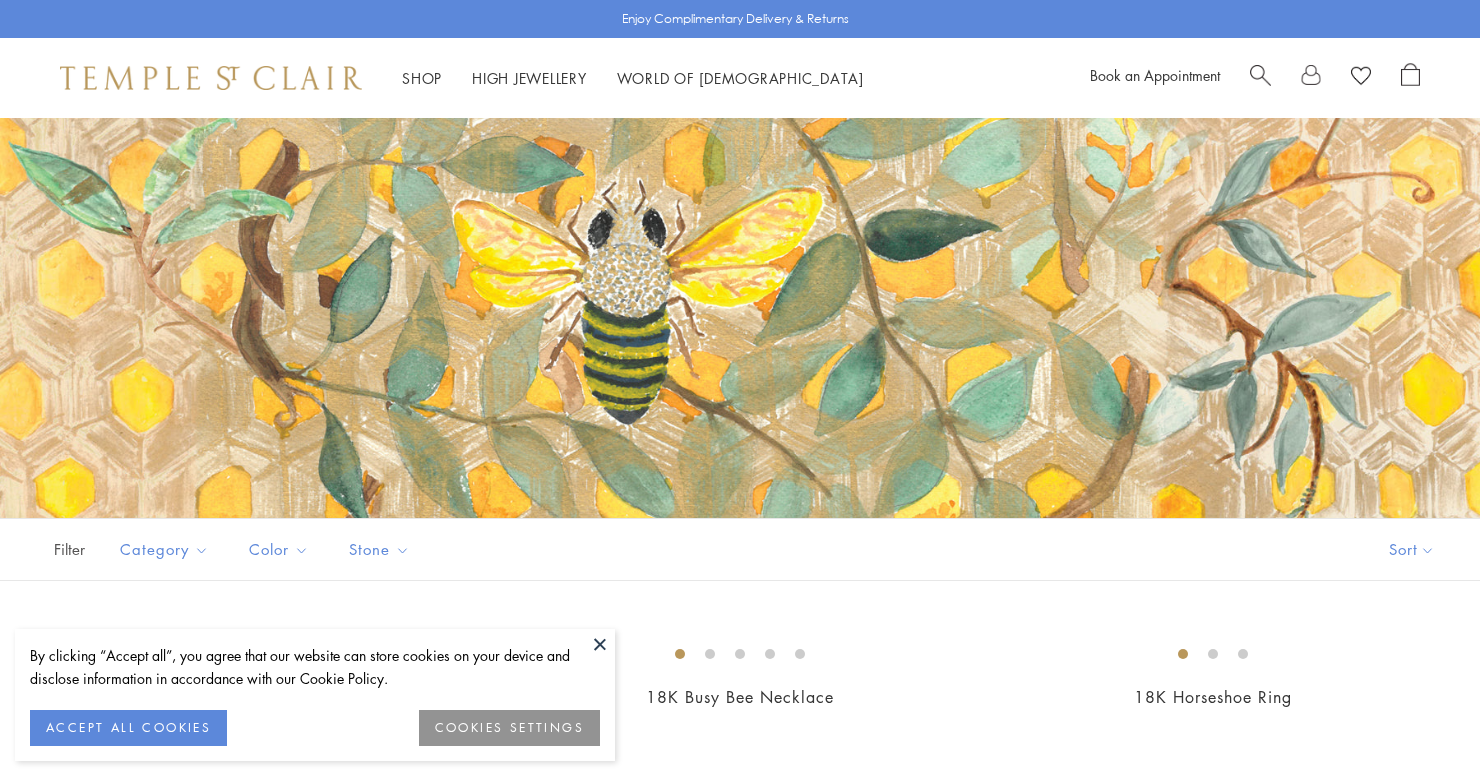 scroll, scrollTop: 0, scrollLeft: 0, axis: both 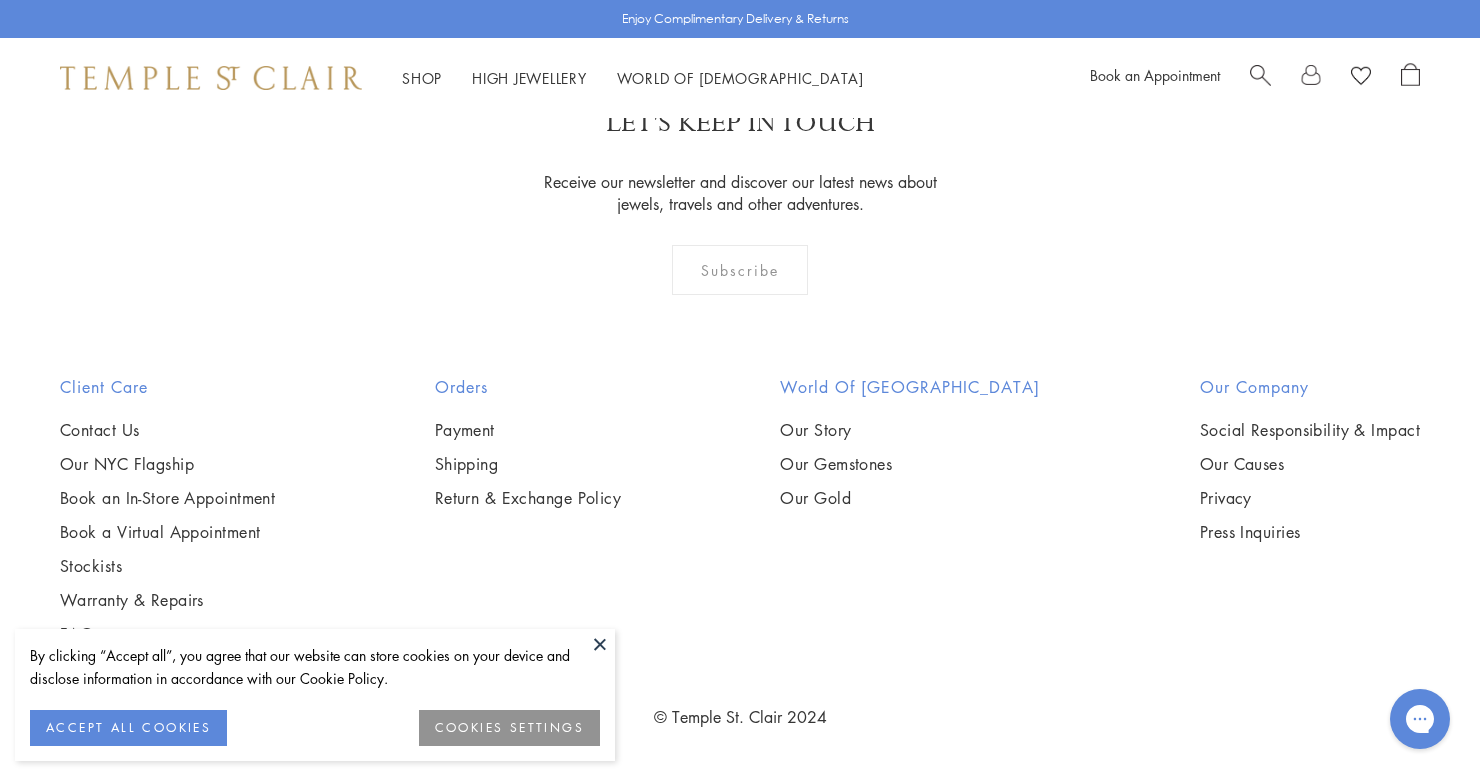 click on "3" at bounding box center (805, -54) 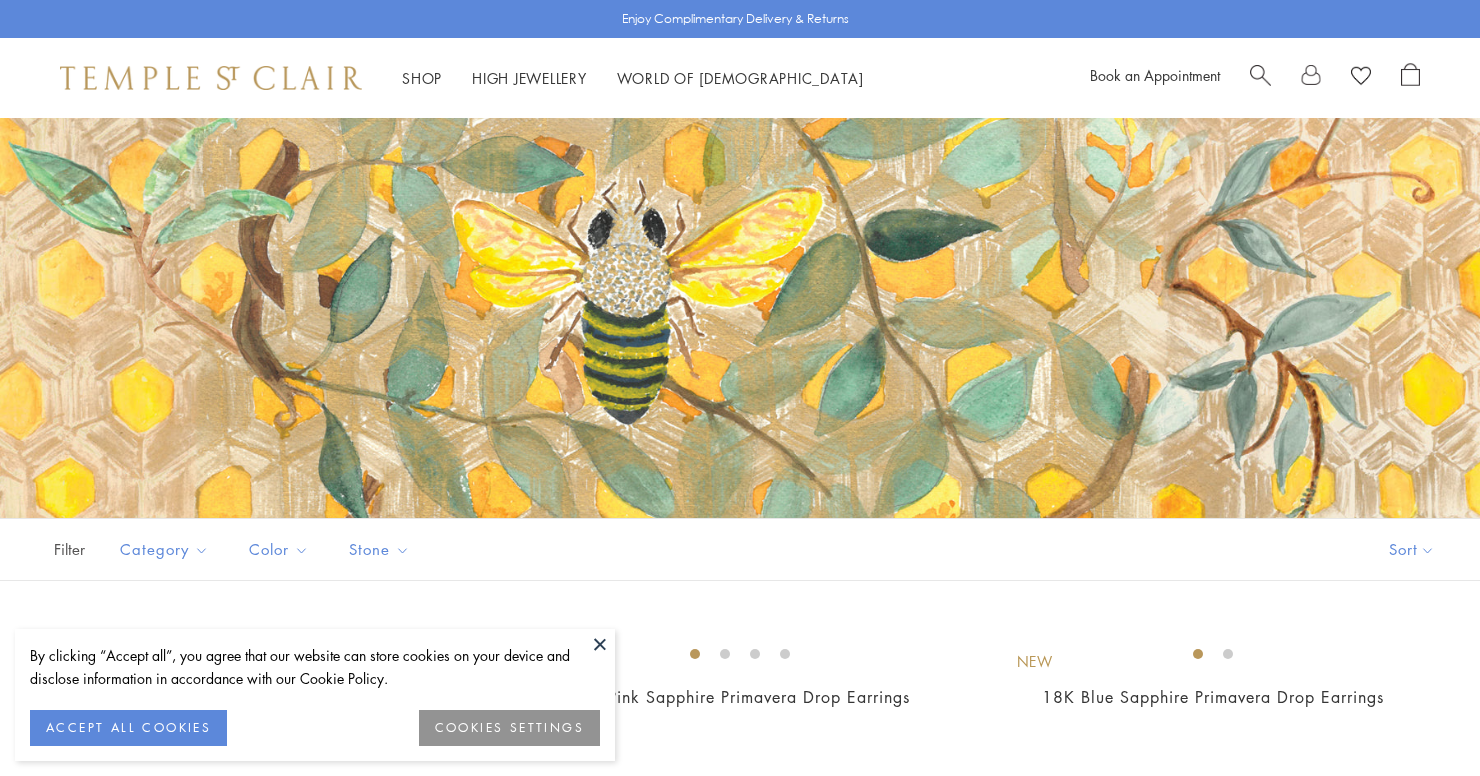 scroll, scrollTop: 0, scrollLeft: 0, axis: both 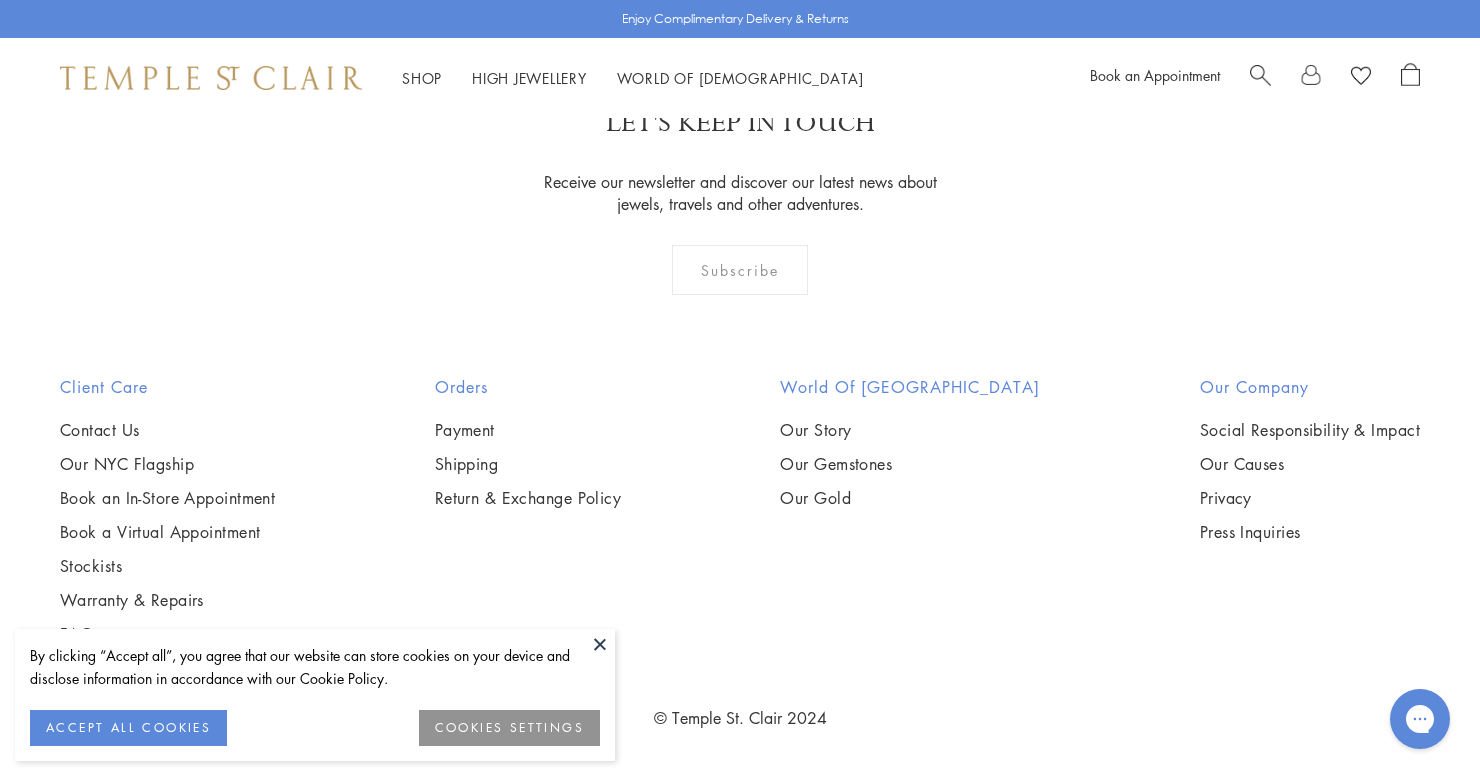 click at bounding box center [1335, 78] 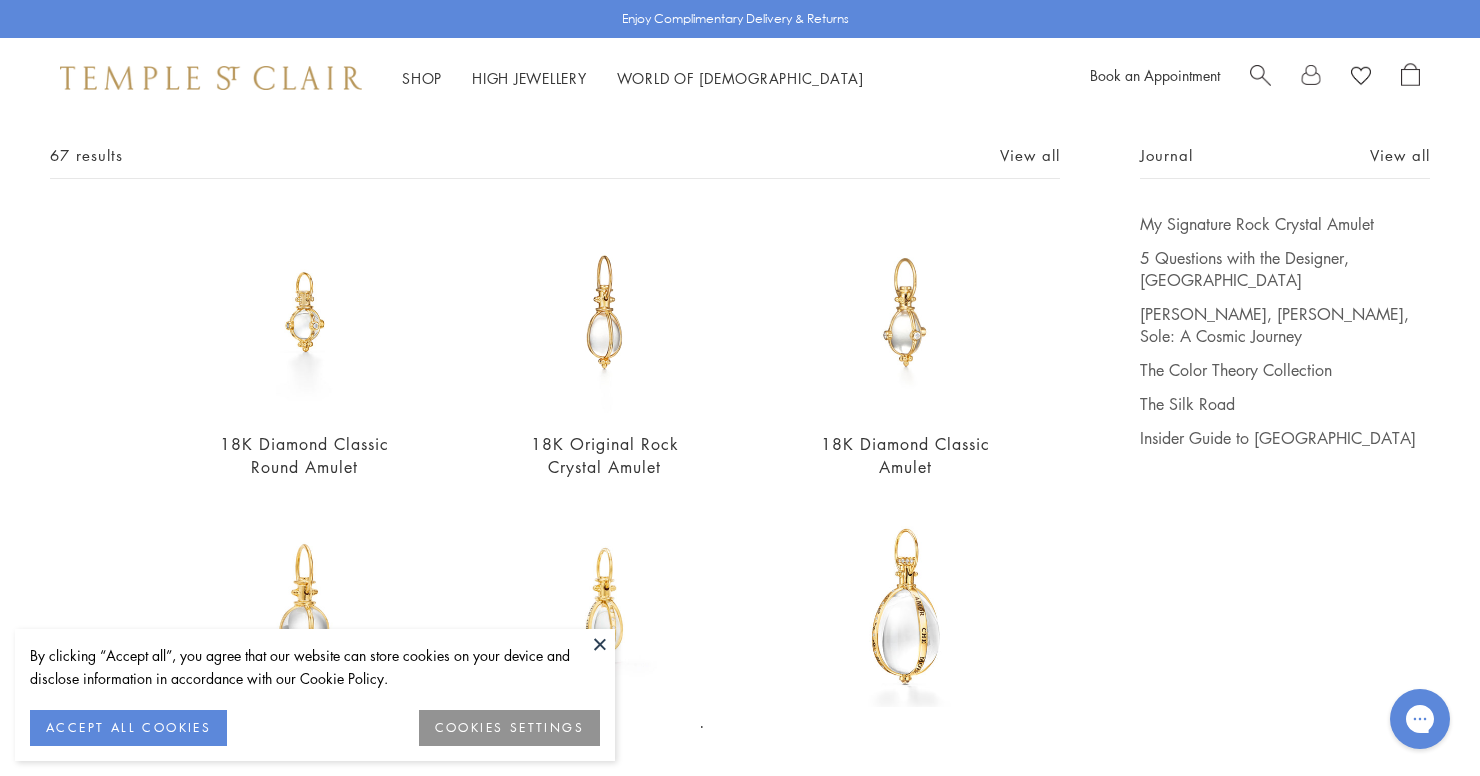 scroll, scrollTop: 26, scrollLeft: 0, axis: vertical 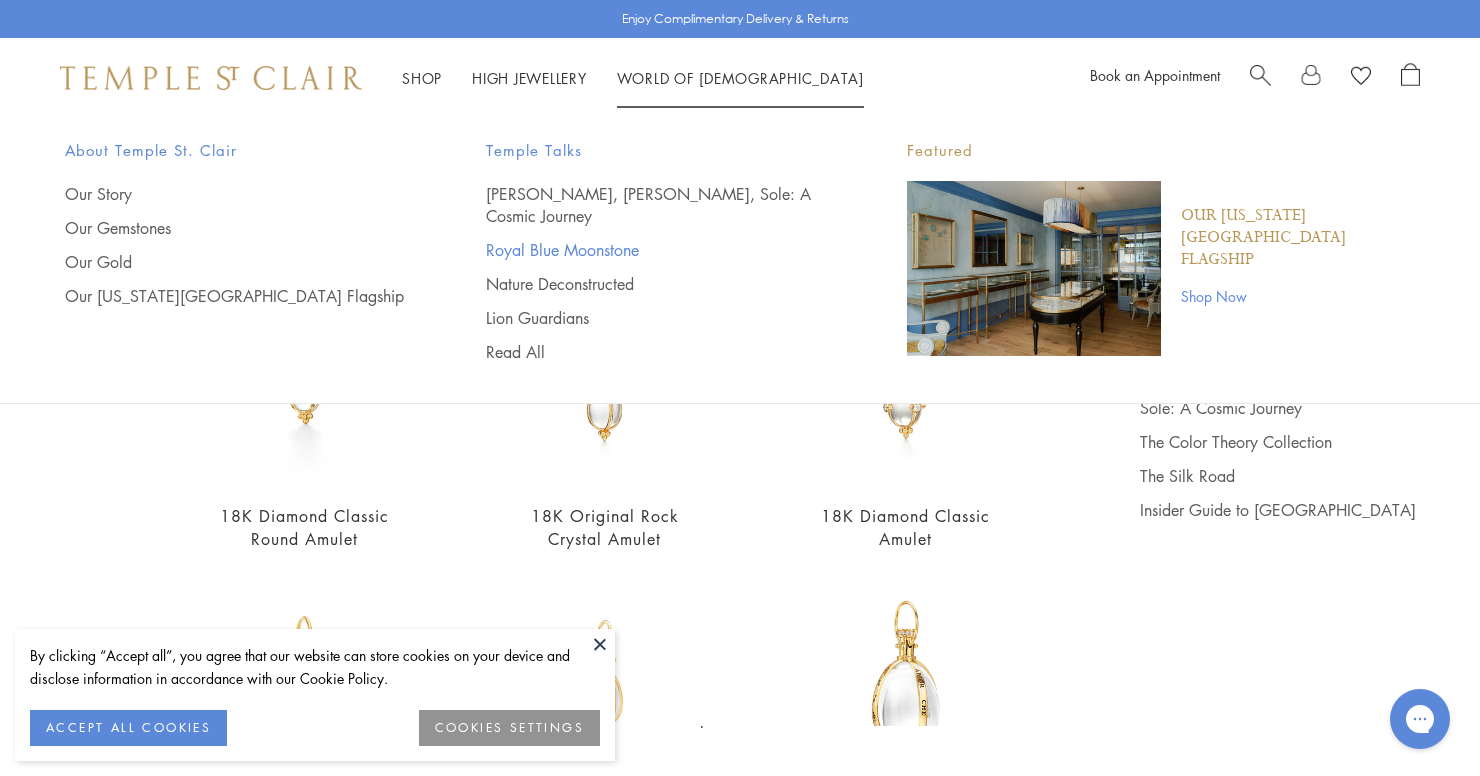 type on "******" 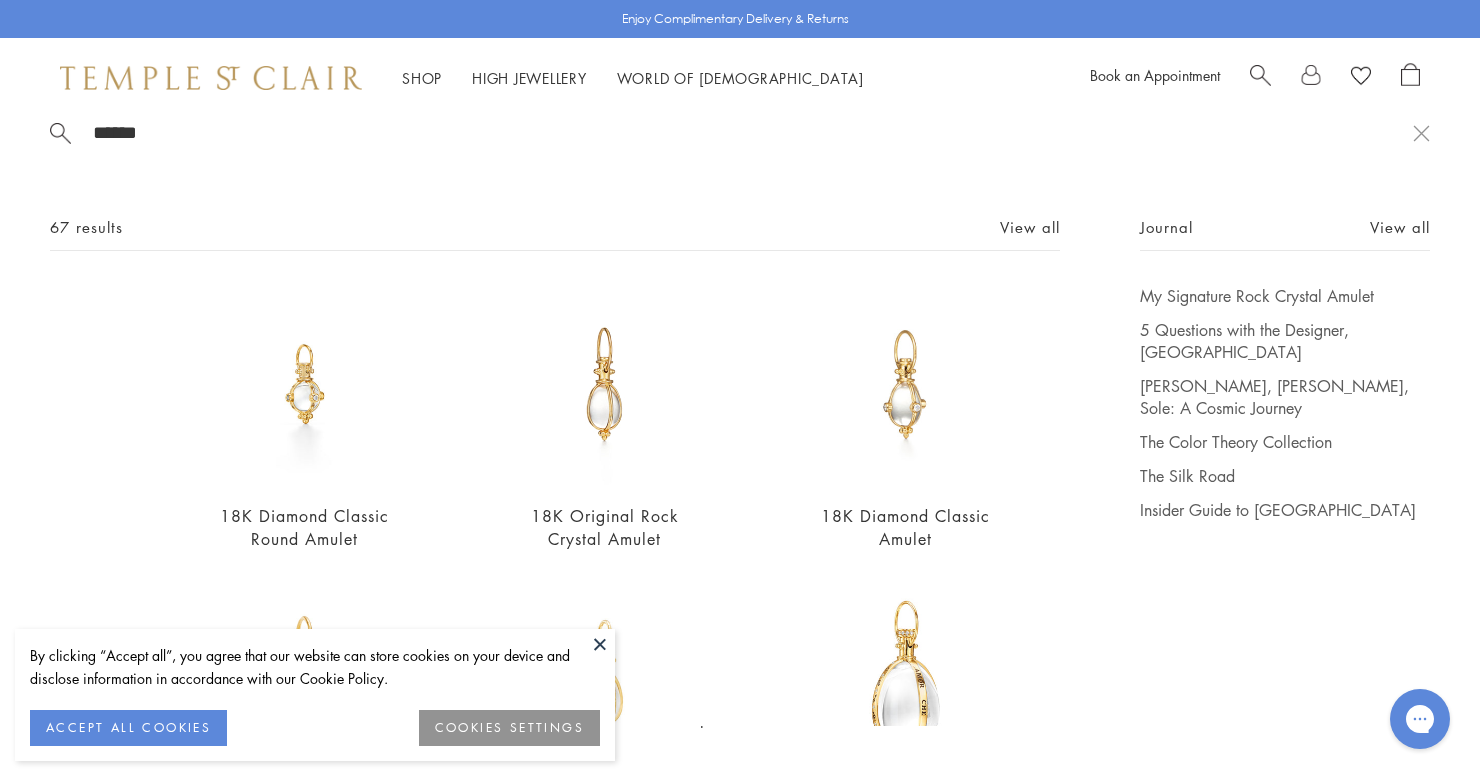 click on "Royal Blue Moonstone" at bounding box center (656, 250) 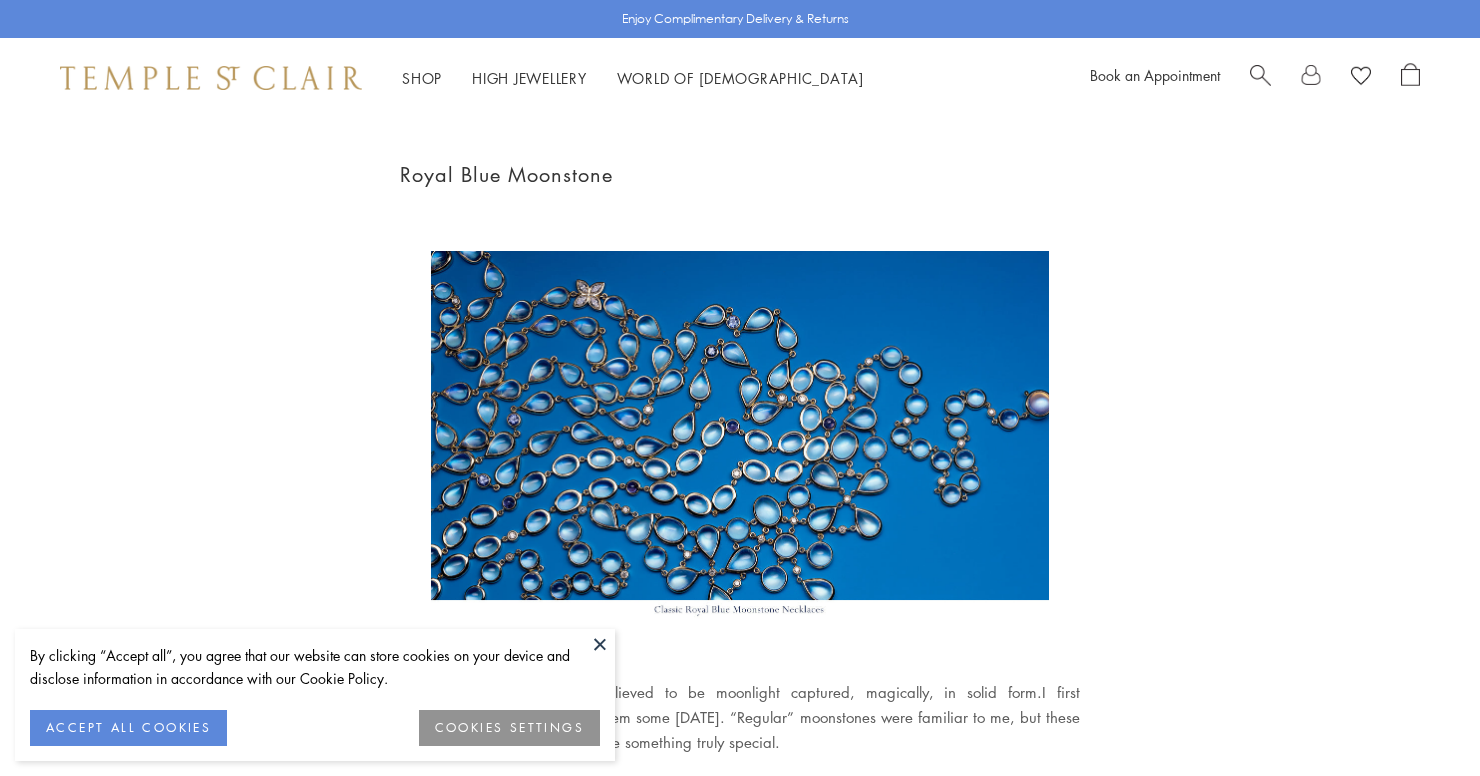 scroll, scrollTop: 0, scrollLeft: 0, axis: both 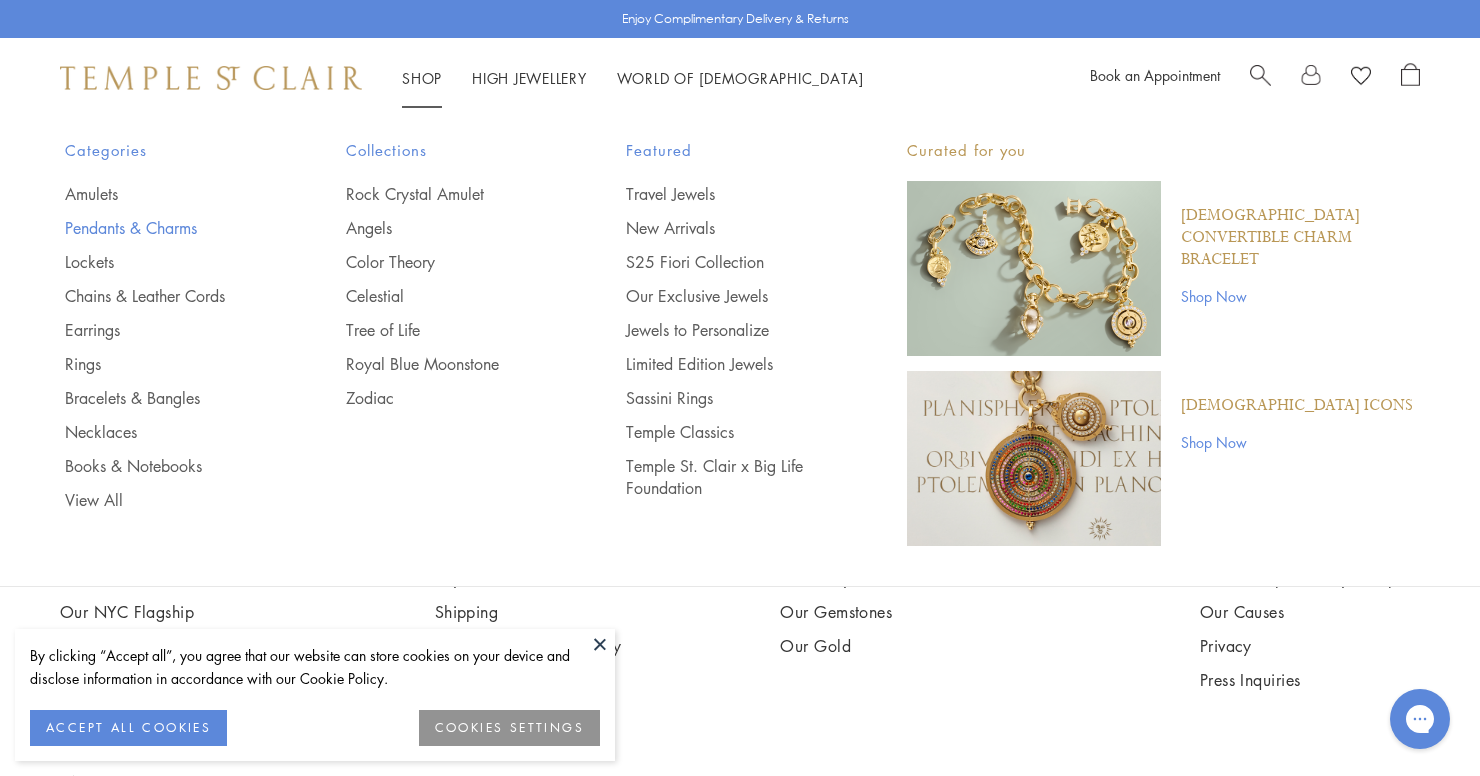 click on "Pendants & Charms" at bounding box center (165, 228) 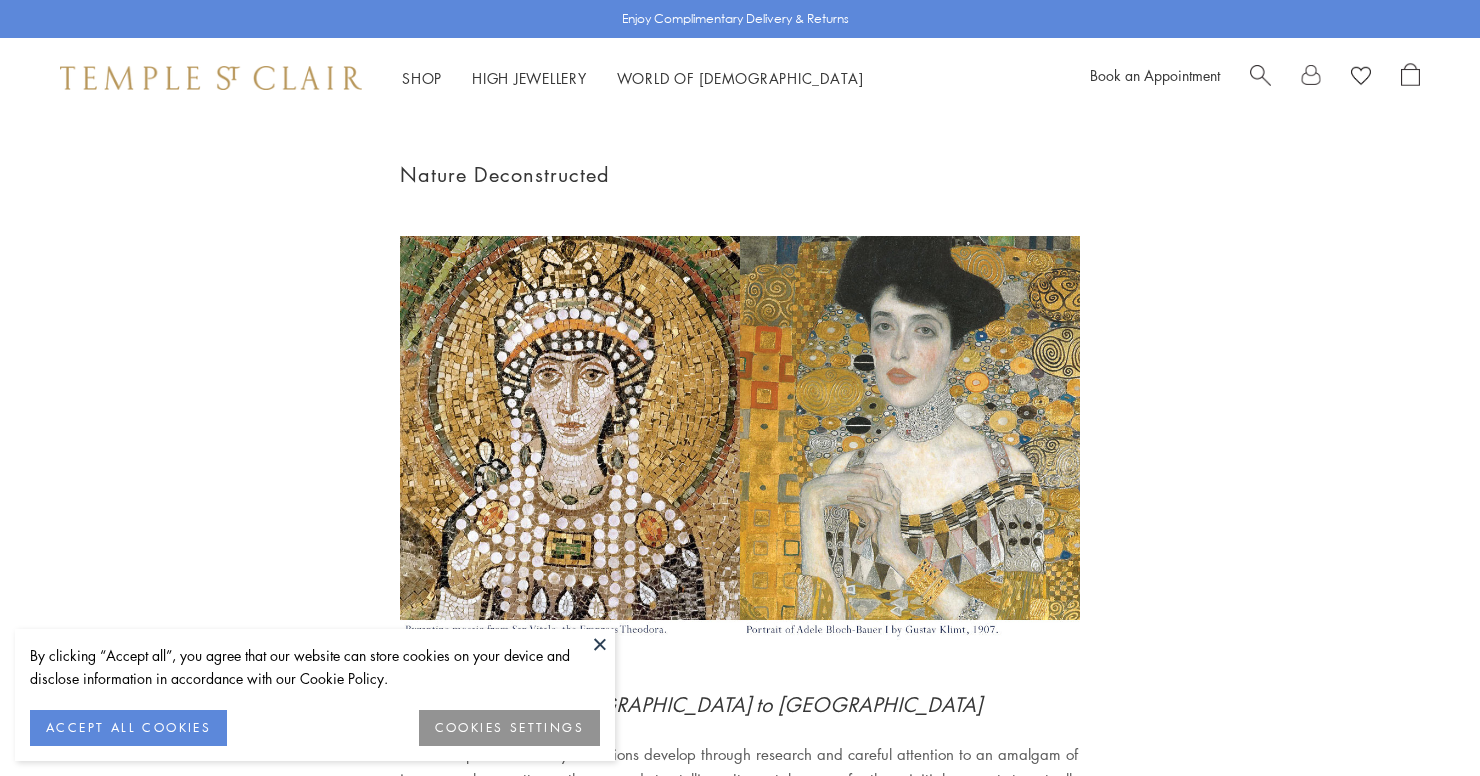 scroll, scrollTop: 0, scrollLeft: 0, axis: both 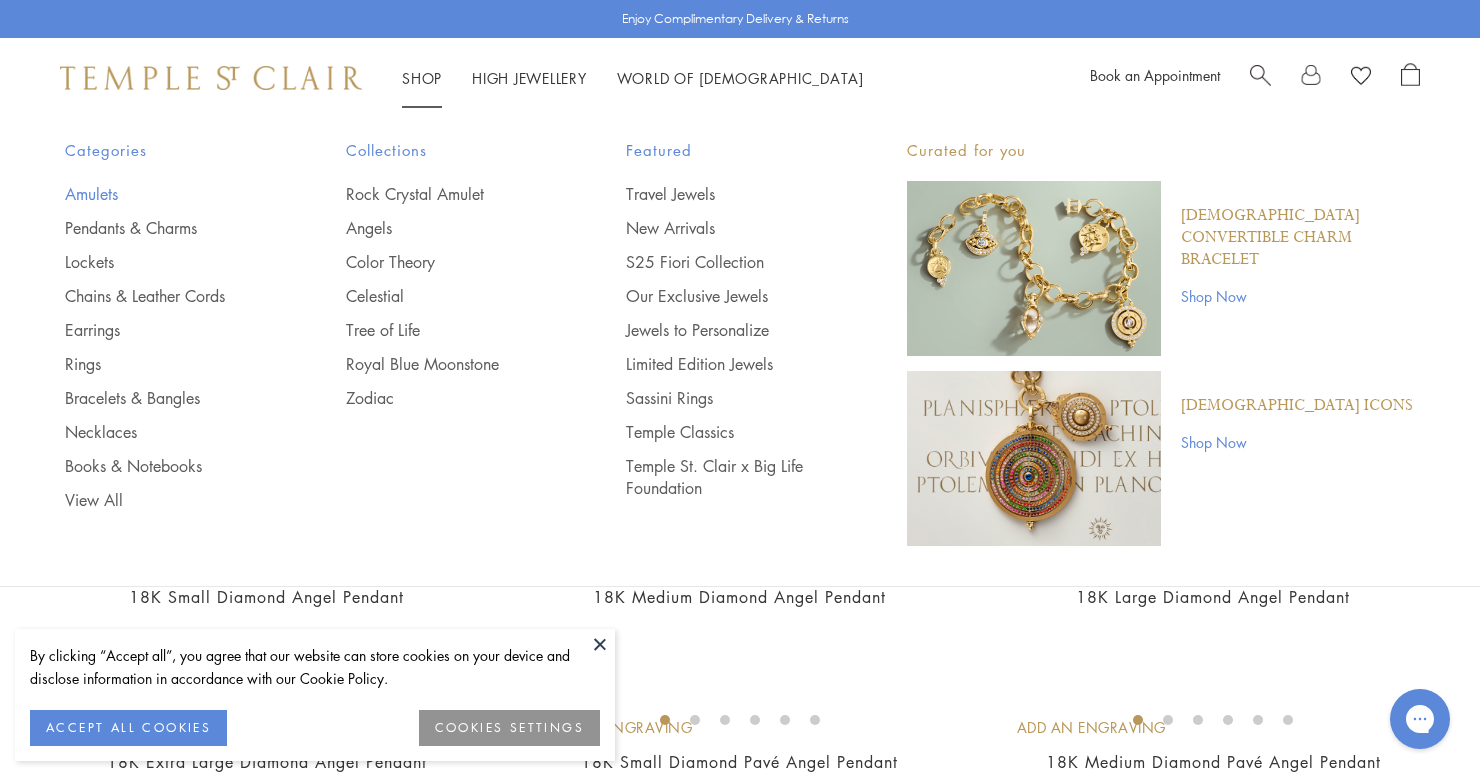 click on "Amulets" at bounding box center (165, 194) 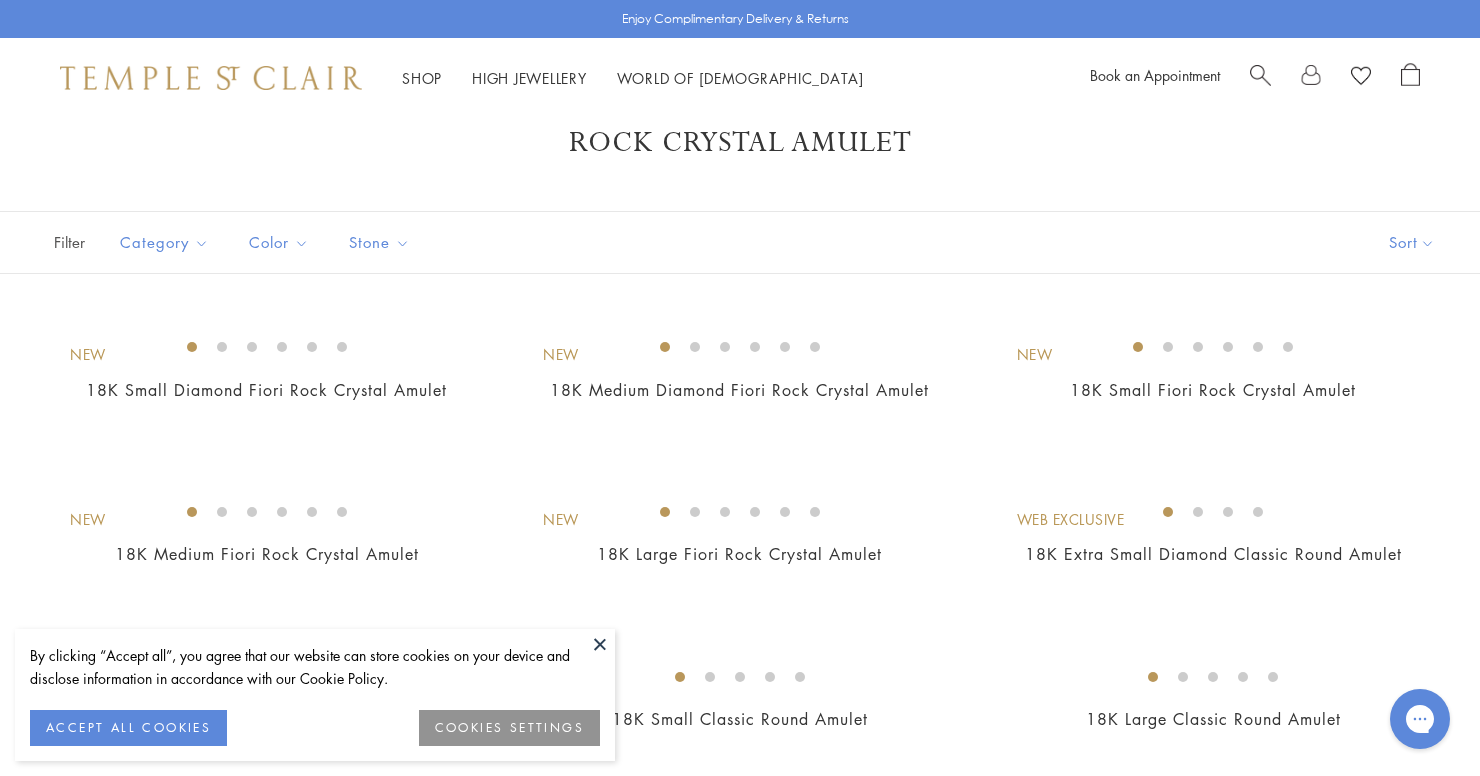 scroll, scrollTop: 0, scrollLeft: 0, axis: both 